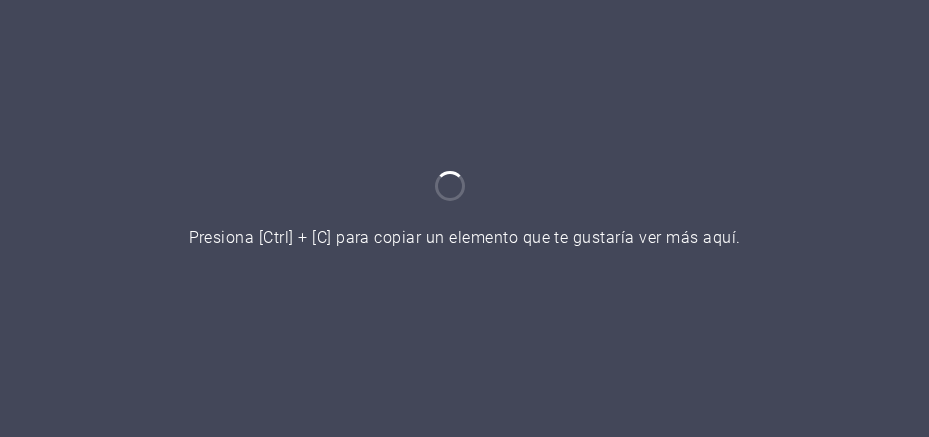 scroll, scrollTop: 0, scrollLeft: 0, axis: both 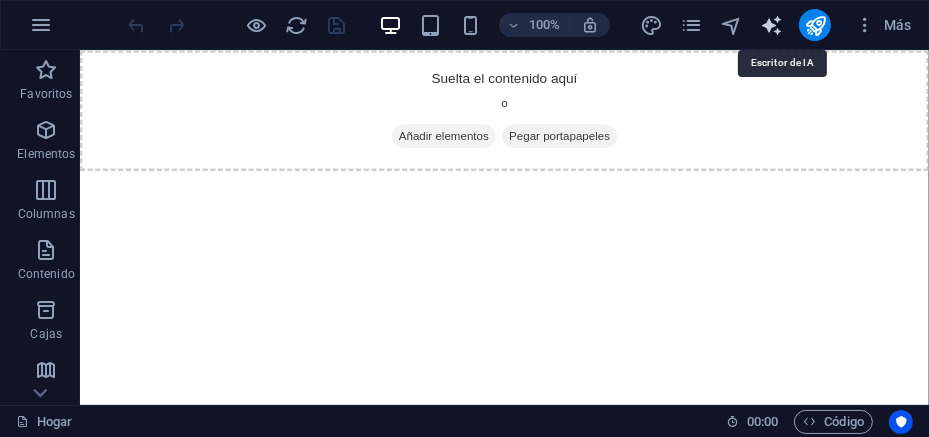 click at bounding box center [771, 25] 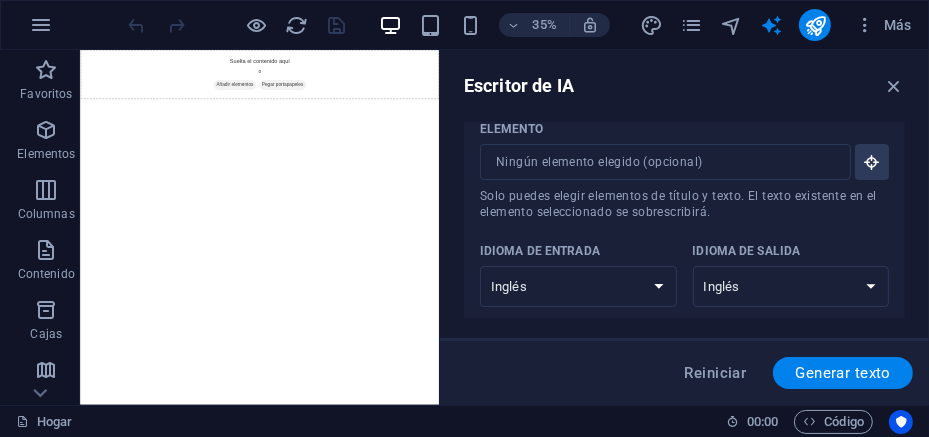 scroll, scrollTop: 99, scrollLeft: 0, axis: vertical 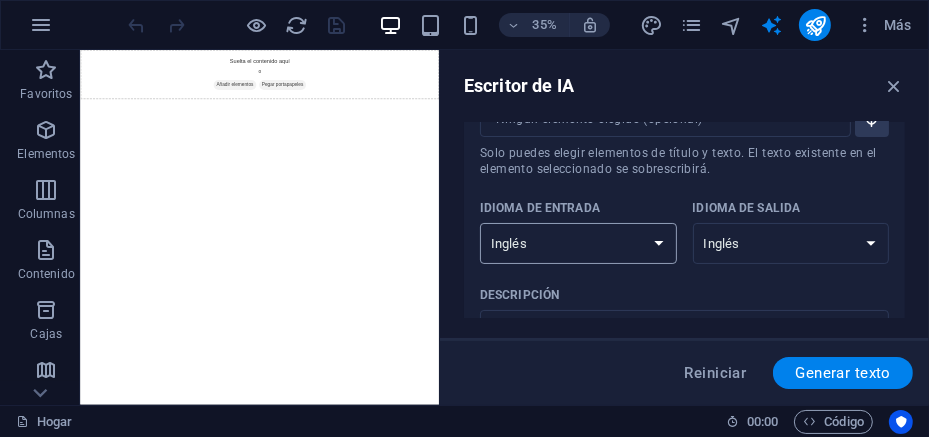 click on "albanés árabe armenio Awadhi azerbaiyano baskir vasco bielorruso bengalí Bhojpuri bosnio portugués brasileño búlgaro Cantonés (Yue) catalán Chhattisgarhi Chino croata checo danés Dogri Holandés Inglés estonio feroés finlandés Francés gallego georgiano Alemán Griego Gujarati Haryanvi hindi húngaro indonesio irlandés italiano japonés javanés Canarés Cachemira kazajo Konkani coreano Kirguistán letón lituano macedónio Maithili malayo maltés mandarín chino mandarín Maratí Marwari Min Nan Moldavo mongol montenegrino Nepalí noruego Oriya Pastún Persa (farsi) Polaco portugués punjabi Rajastán rumano ruso Sanskrit Santali serbio Sindhi Cingalés eslovaco esloveno esloveno Español ucranio Urdu uzbeko vietnamita galés Wu" at bounding box center [578, 243] 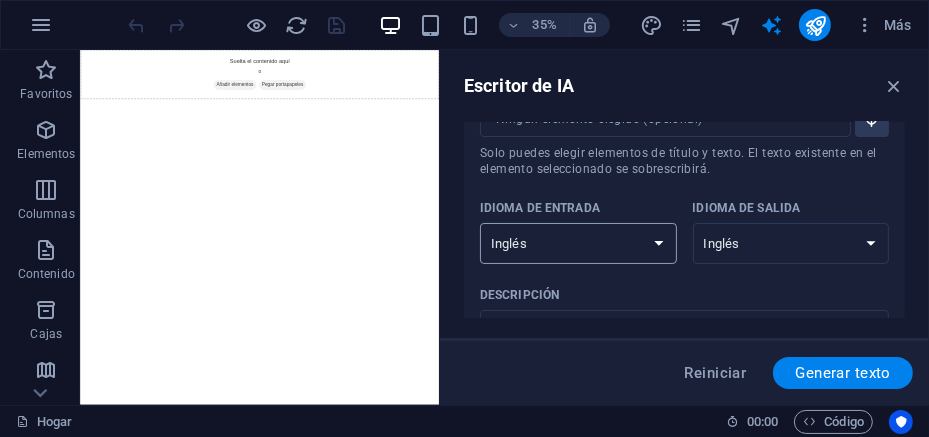 click on "albanés árabe armenio Awadhi azerbaiyano baskir vasco bielorruso bengalí Bhojpuri bosnio portugués brasileño búlgaro Cantonés (Yue) catalán Chhattisgarhi Chino croata checo danés Dogri Holandés Inglés estonio feroés finlandés Francés gallego georgiano Alemán Griego Gujarati Haryanvi hindi húngaro indonesio irlandés italiano japonés javanés Canarés Cachemira kazajo Konkani coreano Kirguistán letón lituano macedónio Maithili malayo maltés mandarín chino mandarín Maratí Marwari Min Nan Moldavo mongol montenegrino Nepalí noruego Oriya Pastún Persa (farsi) Polaco portugués punjabi Rajastán rumano ruso Sanskrit Santali serbio Sindhi Cingalés eslovaco esloveno esloveno Español ucranio Urdu uzbeko vietnamita galés Wu" at bounding box center (578, 243) 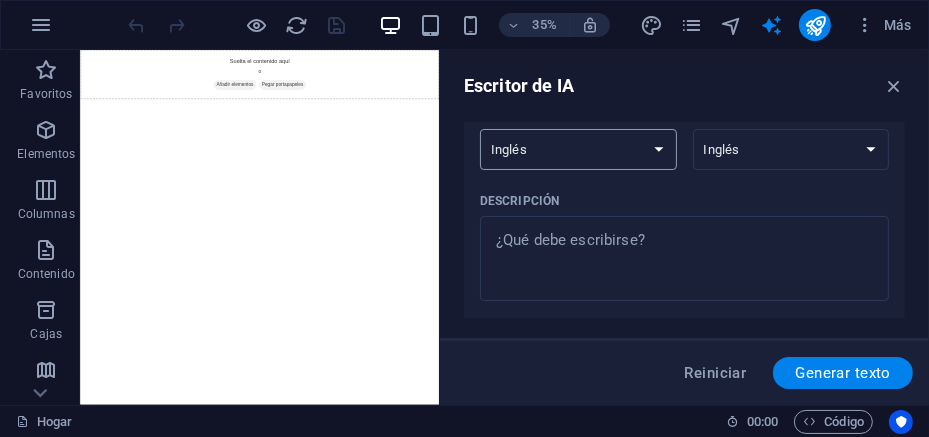 scroll, scrollTop: 199, scrollLeft: 0, axis: vertical 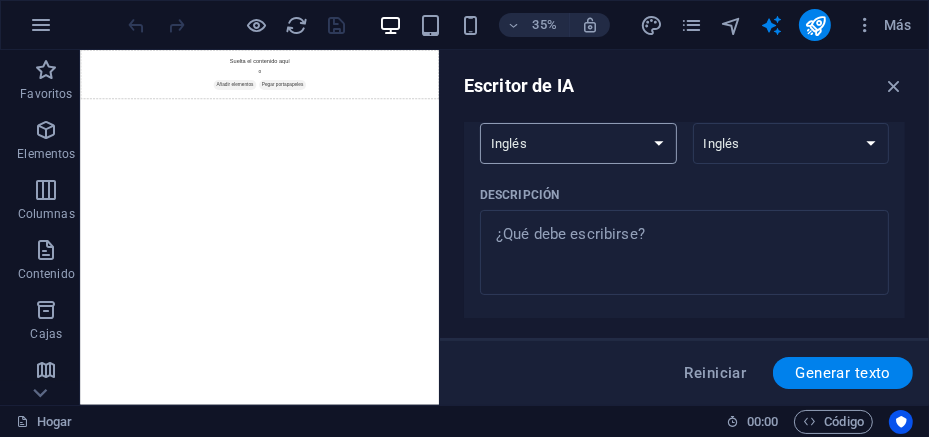 click on "albanés árabe armenio Awadhi azerbaiyano baskir vasco bielorruso bengalí Bhojpuri bosnio portugués brasileño búlgaro Cantonés (Yue) catalán Chhattisgarhi Chino croata checo danés Dogri Holandés Inglés estonio feroés finlandés Francés gallego georgiano Alemán Griego Gujarati Haryanvi hindi húngaro indonesio irlandés italiano japonés javanés Canarés Cachemira kazajo Konkani coreano Kirguistán letón lituano macedónio Maithili malayo maltés mandarín chino mandarín Maratí Marwari Min Nan Moldavo mongol montenegrino Nepalí noruego Oriya Pastún Persa (farsi) Polaco portugués punjabi Rajastán rumano ruso Sanskrit Santali serbio Sindhi Cingalés eslovaco esloveno esloveno Español ucranio Urdu uzbeko vietnamita galés Wu" at bounding box center (578, 143) 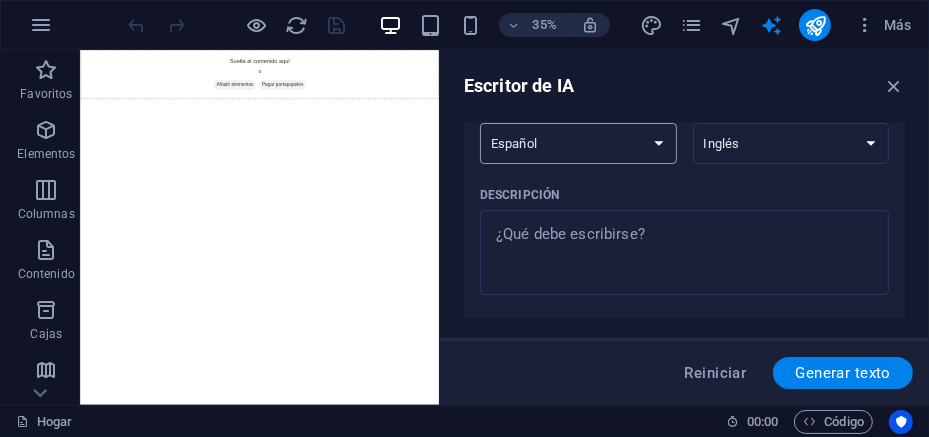 click on "albanés árabe armenio Awadhi azerbaiyano baskir vasco bielorruso bengalí Bhojpuri bosnio portugués brasileño búlgaro Cantonés (Yue) catalán Chhattisgarhi Chino croata checo danés Dogri Holandés Inglés estonio feroés finlandés Francés gallego georgiano Alemán Griego Gujarati Haryanvi hindi húngaro indonesio irlandés italiano japonés javanés Canarés Cachemira kazajo Konkani coreano Kirguistán letón lituano macedónio Maithili malayo maltés mandarín chino mandarín Maratí Marwari Min Nan Moldavo mongol montenegrino Nepalí noruego Oriya Pastún Persa (farsi) Polaco portugués punjabi Rajastán rumano ruso Sanskrit Santali serbio Sindhi Cingalés eslovaco esloveno esloveno Español ucranio Urdu uzbeko vietnamita galés Wu" at bounding box center (578, 143) 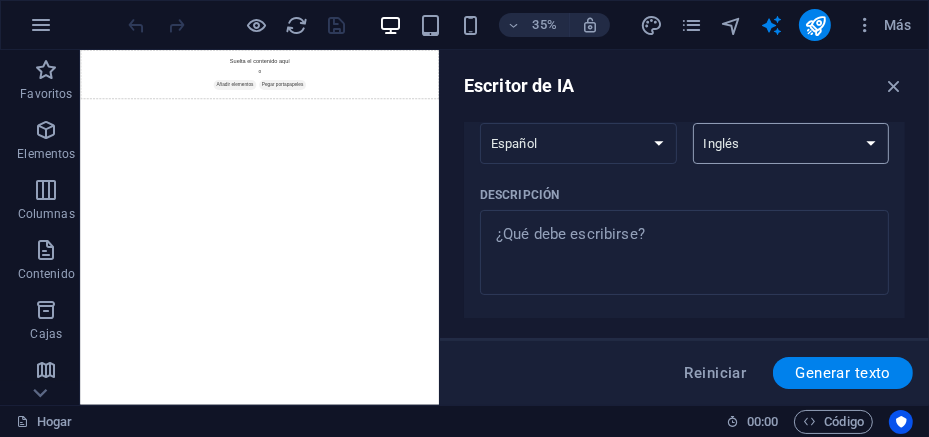 click on "albanés árabe armenio Awadhi azerbaiyano baskir vasco bielorruso bengalí Bhojpuri bosnio portugués brasileño búlgaro Cantonés (Yue) catalán Chhattisgarhi Chino croata checo danés Dogri Holandés Inglés estonio feroés finlandés Francés gallego georgiano Alemán Griego Gujarati Haryanvi hindi húngaro indonesio irlandés italiano japonés javanés Canarés Cachemira kazajo Konkani coreano Kirguistán letón lituano macedónio Maithili malayo maltés mandarín chino mandarín Maratí Marwari Min Nan Moldavo mongol montenegrino Nepalí noruego Oriya Pastún Persa (farsi) Polaco portugués punjabi Rajastán rumano ruso Sanskrit Santali serbio Sindhi Cingalés eslovaco esloveno esloveno Español ucranio Urdu uzbeko vietnamita galés Wu" at bounding box center [791, 143] 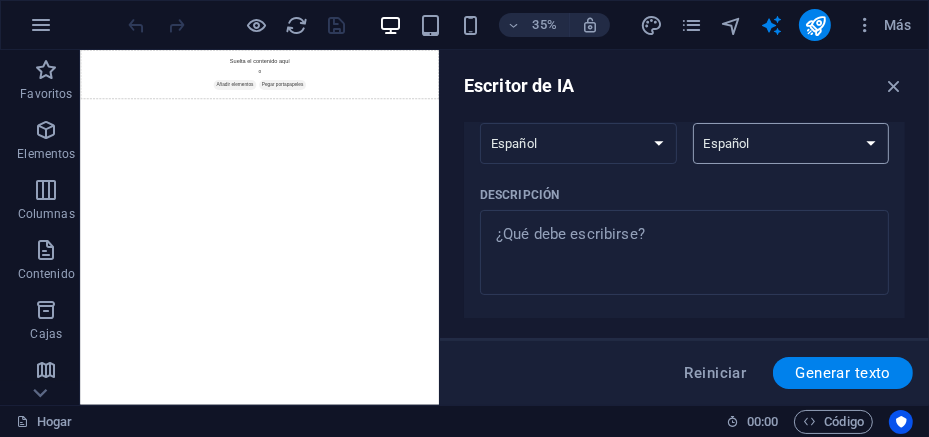 click on "albanés árabe armenio Awadhi azerbaiyano baskir vasco bielorruso bengalí Bhojpuri bosnio portugués brasileño búlgaro Cantonés (Yue) catalán Chhattisgarhi Chino croata checo danés Dogri Holandés Inglés estonio feroés finlandés Francés gallego georgiano Alemán Griego Gujarati Haryanvi hindi húngaro indonesio irlandés italiano japonés javanés Canarés Cachemira kazajo Konkani coreano Kirguistán letón lituano macedónio Maithili malayo maltés mandarín chino mandarín Maratí Marwari Min Nan Moldavo mongol montenegrino Nepalí noruego Oriya Pastún Persa (farsi) Polaco portugués punjabi Rajastán rumano ruso Sanskrit Santali serbio Sindhi Cingalés eslovaco esloveno esloveno Español ucranio Urdu uzbeko vietnamita galés Wu" at bounding box center (791, 143) 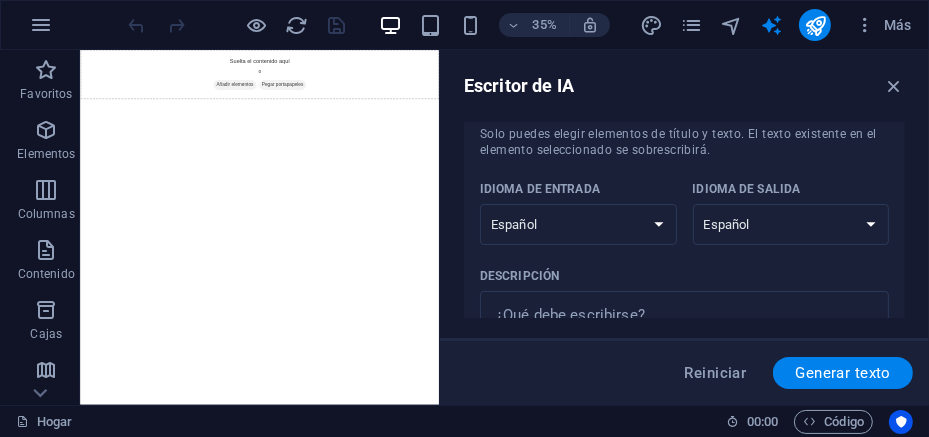 scroll, scrollTop: 0, scrollLeft: 0, axis: both 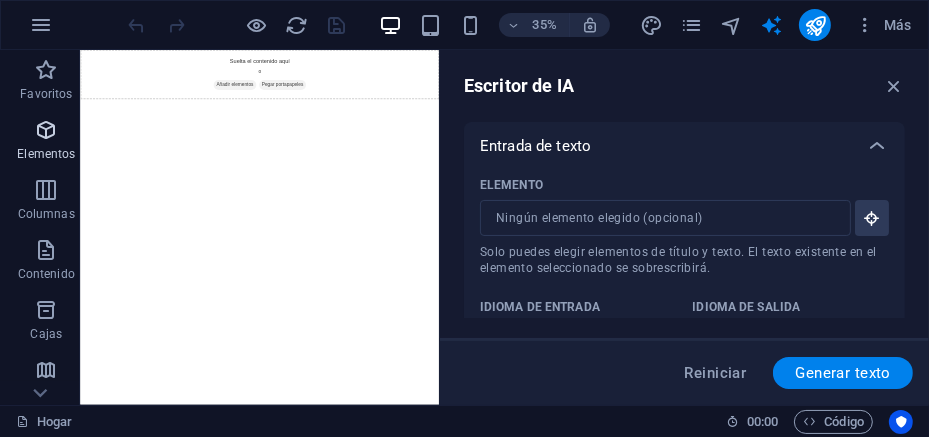 click at bounding box center (46, 130) 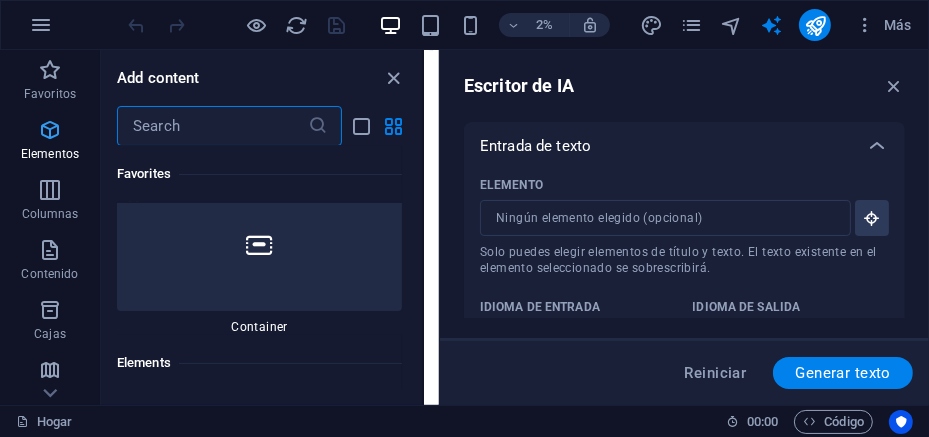 scroll, scrollTop: 377, scrollLeft: 0, axis: vertical 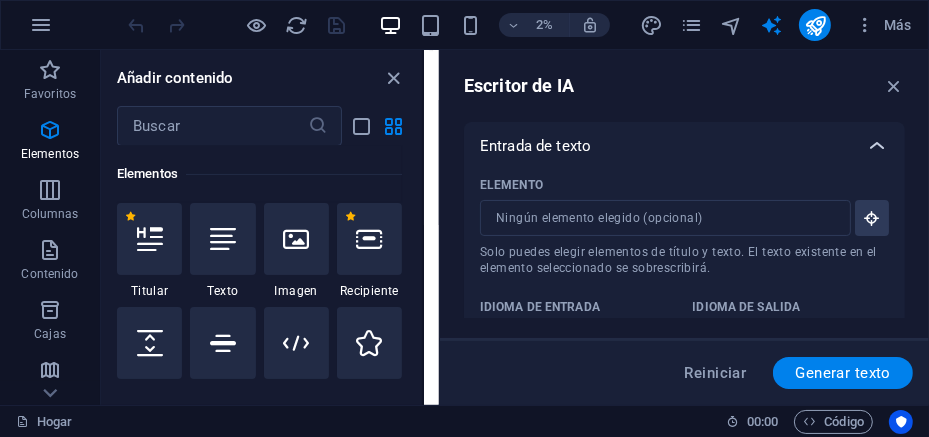 click at bounding box center [877, 146] 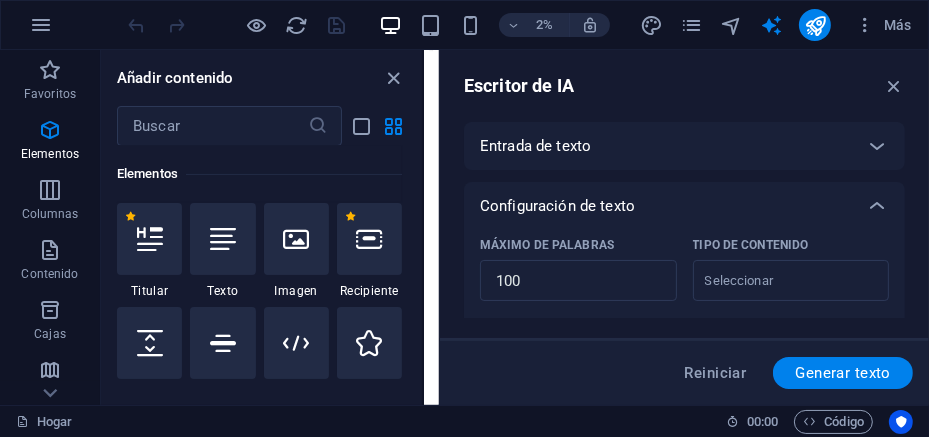 click on "Escritor de IA" at bounding box center [684, 86] 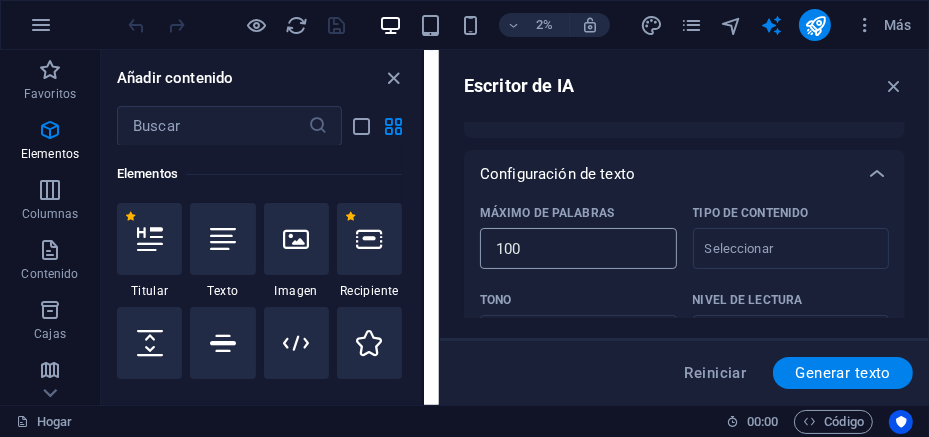 scroll, scrollTop: 0, scrollLeft: 0, axis: both 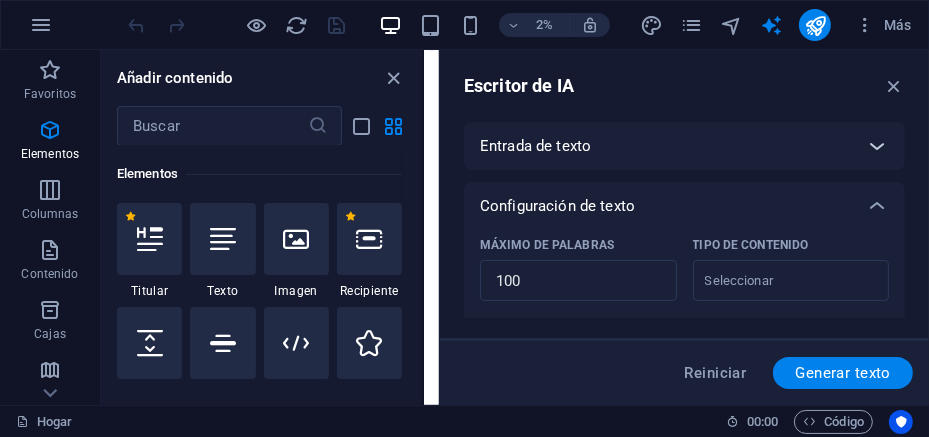 click at bounding box center (877, 146) 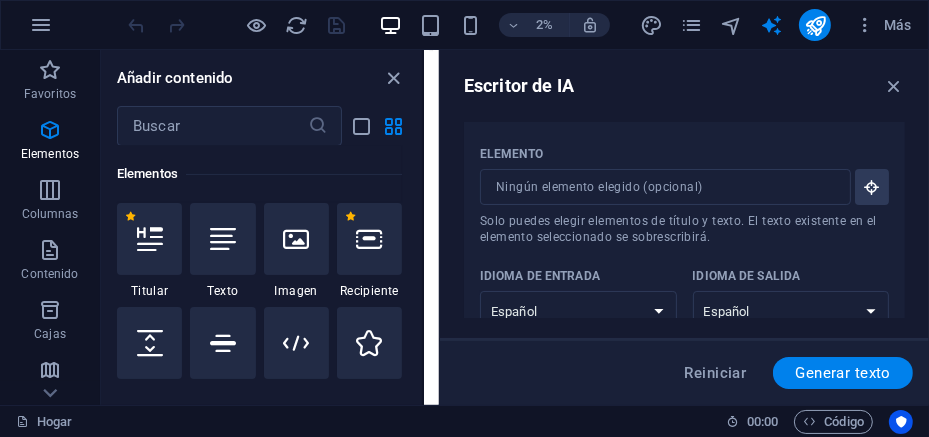scroll, scrollTop: 0, scrollLeft: 0, axis: both 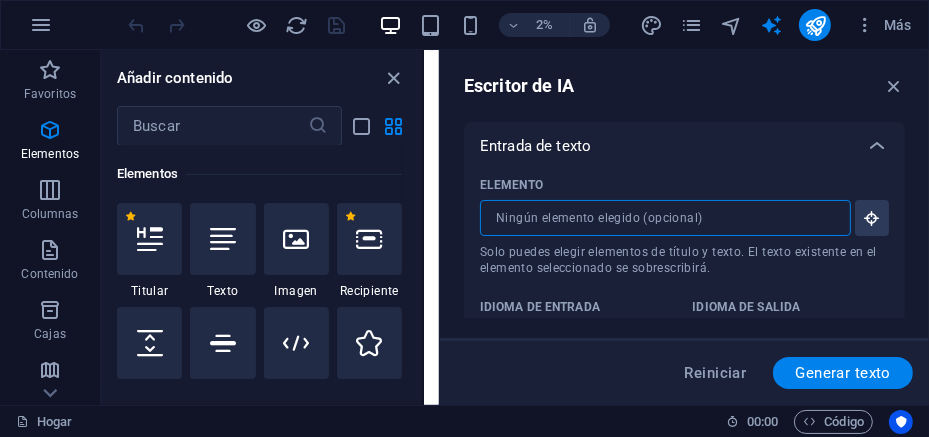 click on "Elemento ​ Solo puedes elegir elementos de título y texto. El texto existente en el elemento seleccionado se sobrescribirá." at bounding box center (658, 218) 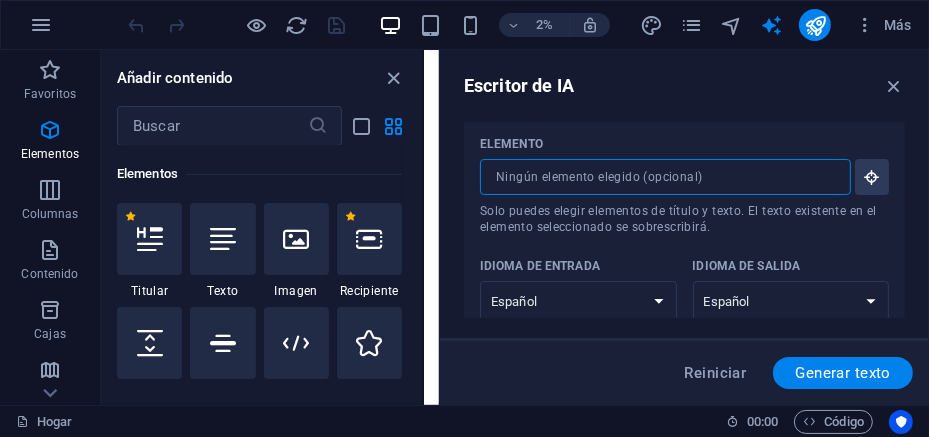 scroll, scrollTop: 0, scrollLeft: 0, axis: both 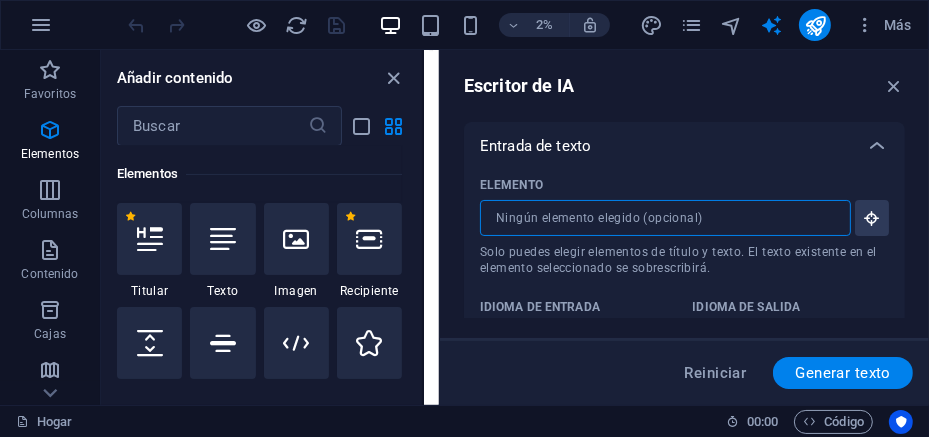 click on "Elemento ​ Solo puedes elegir elementos de título y texto. El texto existente en el elemento seleccionado se sobrescribirá." at bounding box center (658, 218) 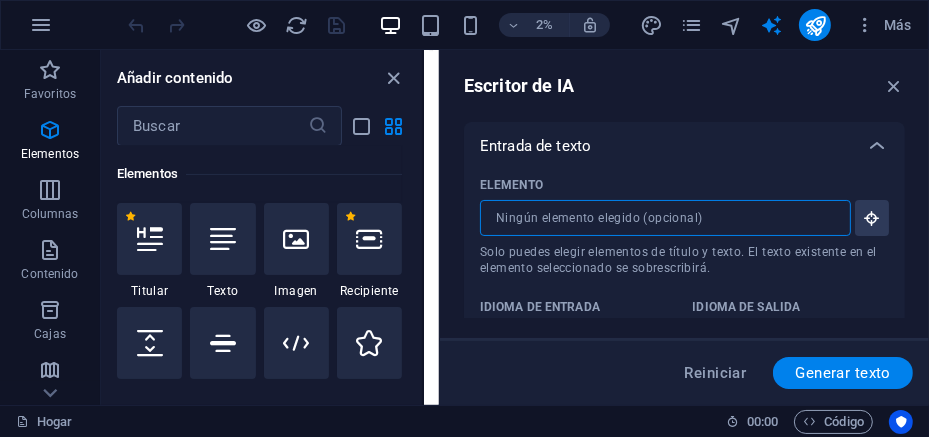 click on "Elemento ​ Solo puedes elegir elementos de título y texto. El texto existente en el elemento seleccionado se sobrescribirá." at bounding box center (658, 218) 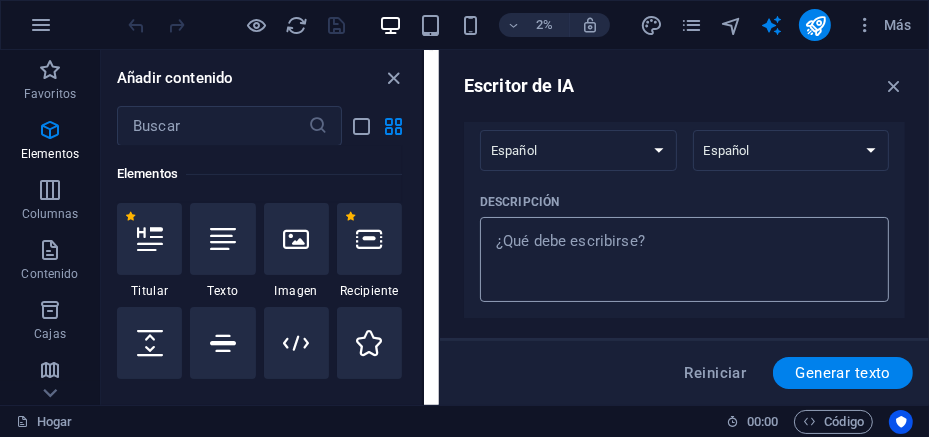scroll, scrollTop: 199, scrollLeft: 0, axis: vertical 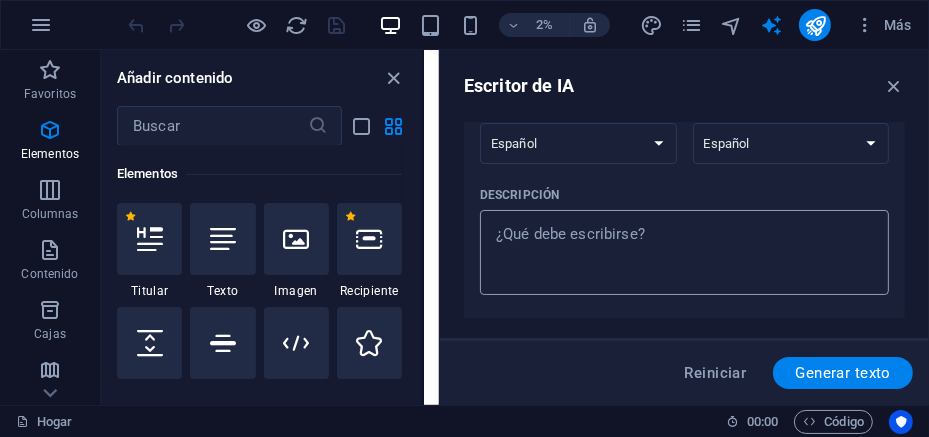 type on "x" 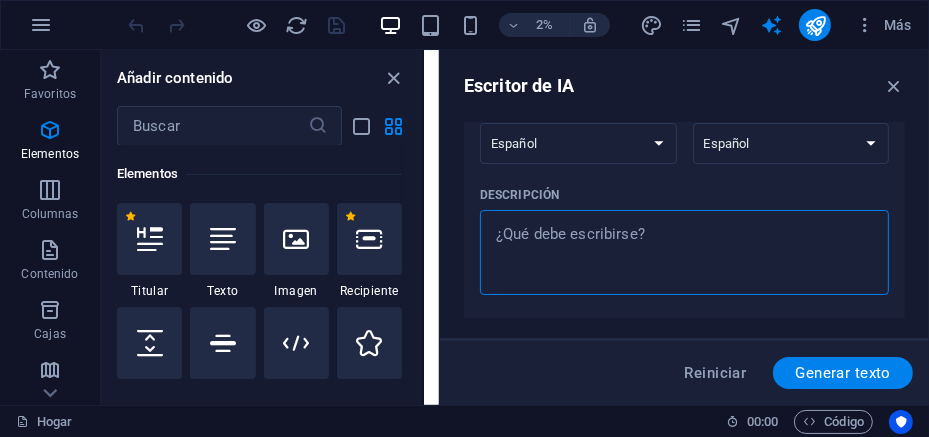 click on "Descripción x ​" at bounding box center (684, 252) 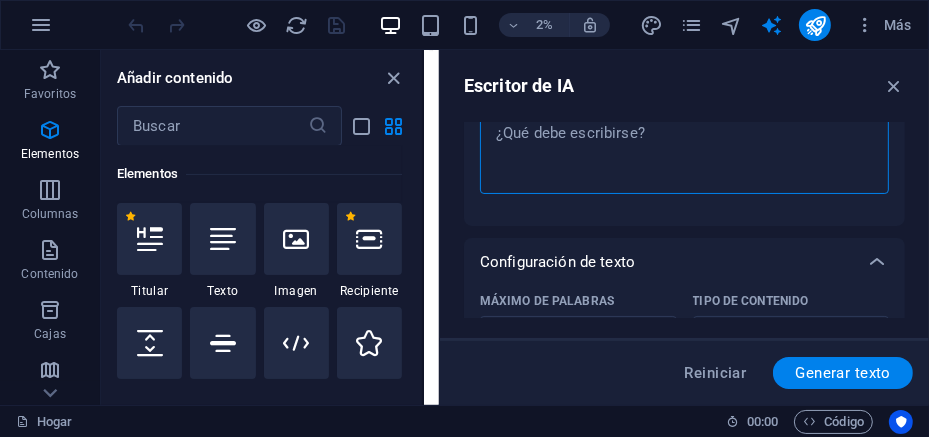 scroll, scrollTop: 199, scrollLeft: 0, axis: vertical 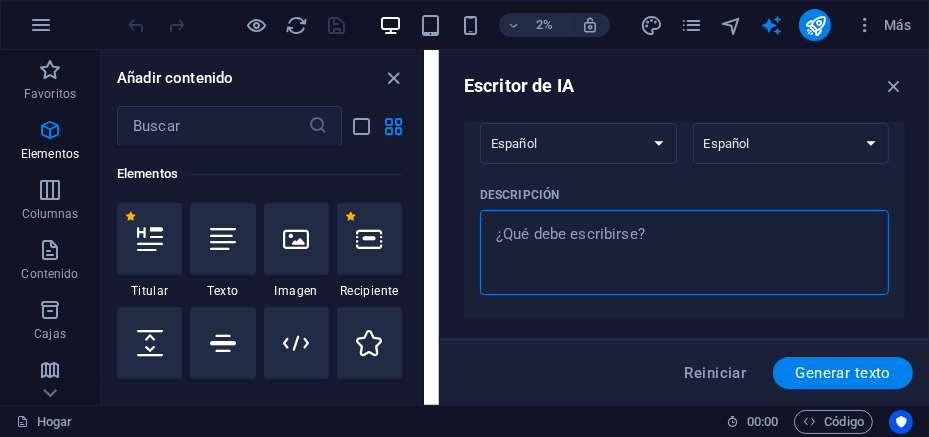 click on "Descripción x ​" at bounding box center [684, 252] 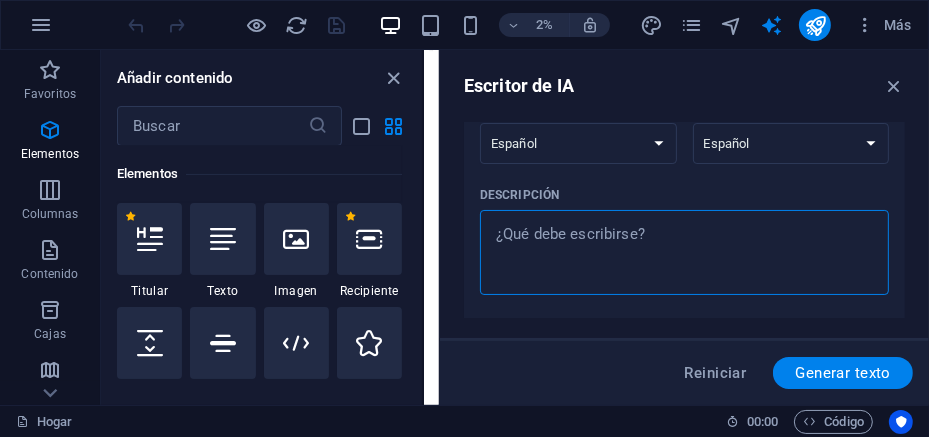 type on "I" 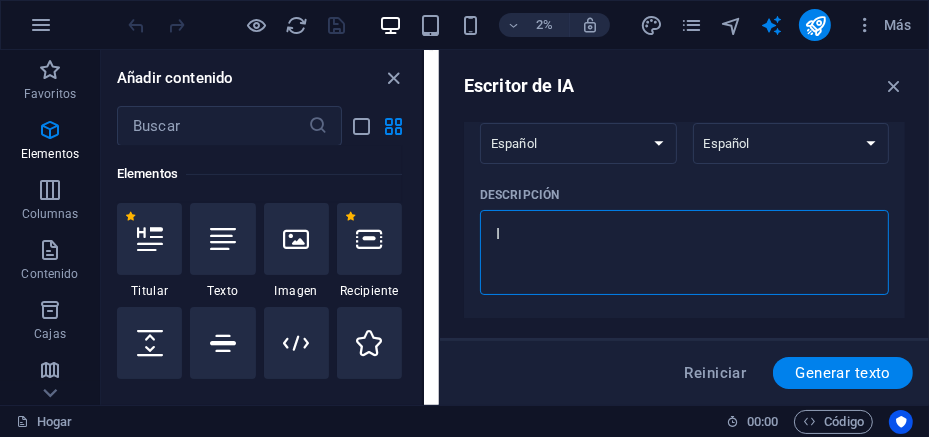 type on "I" 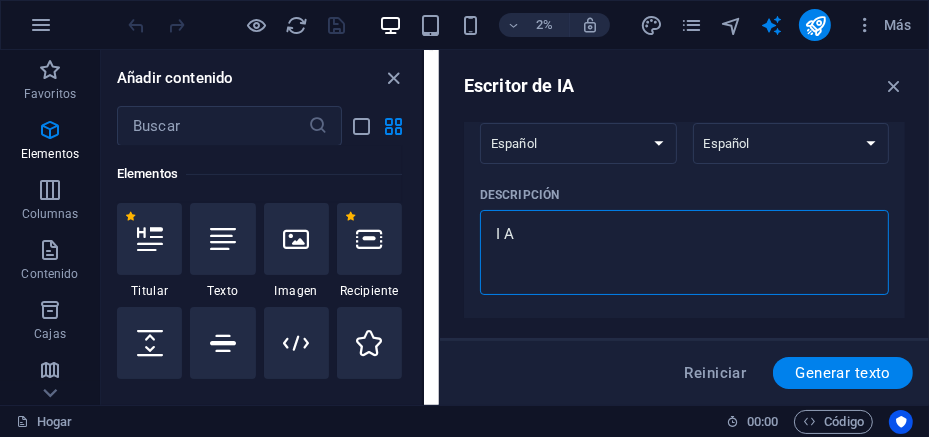 type on "I" 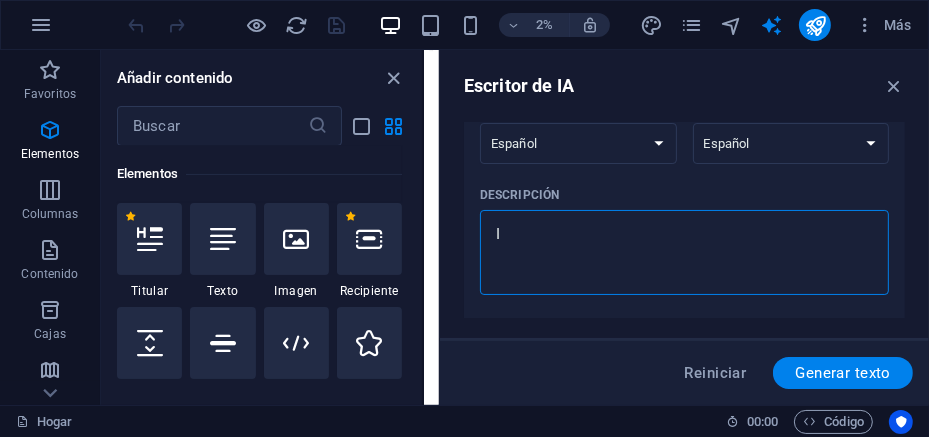type on "I" 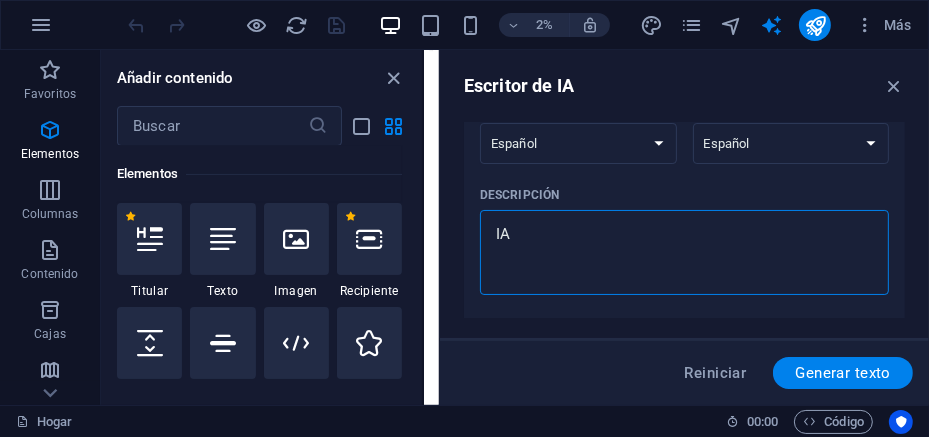 type on "x" 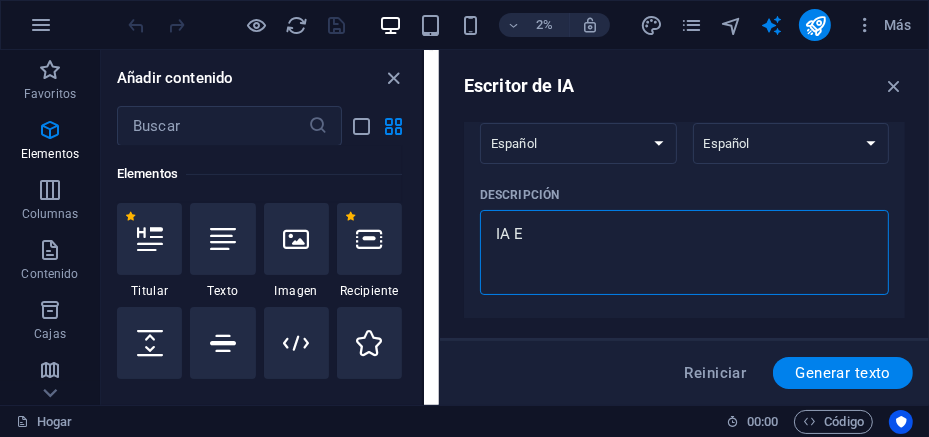 type on "[STATE] Em" 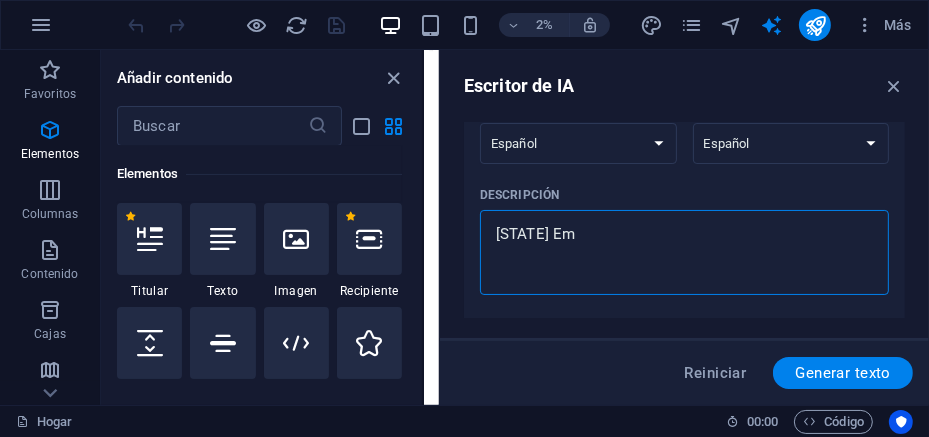 type on "IA Emp" 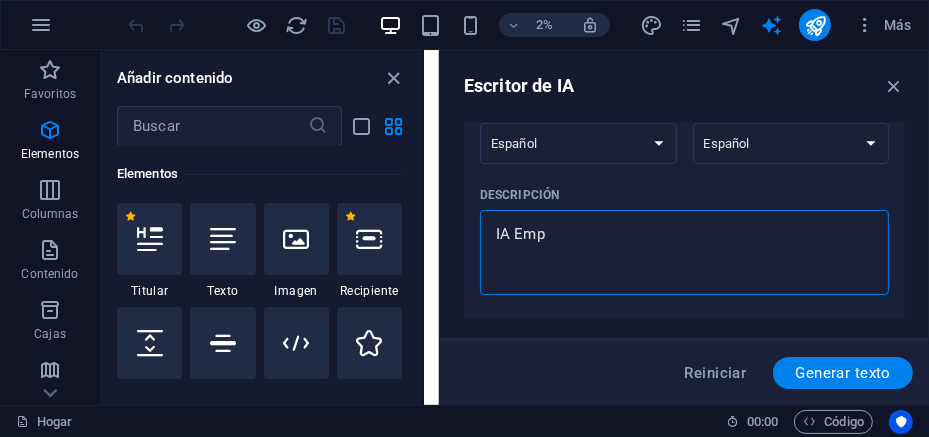 type on "IA Empr" 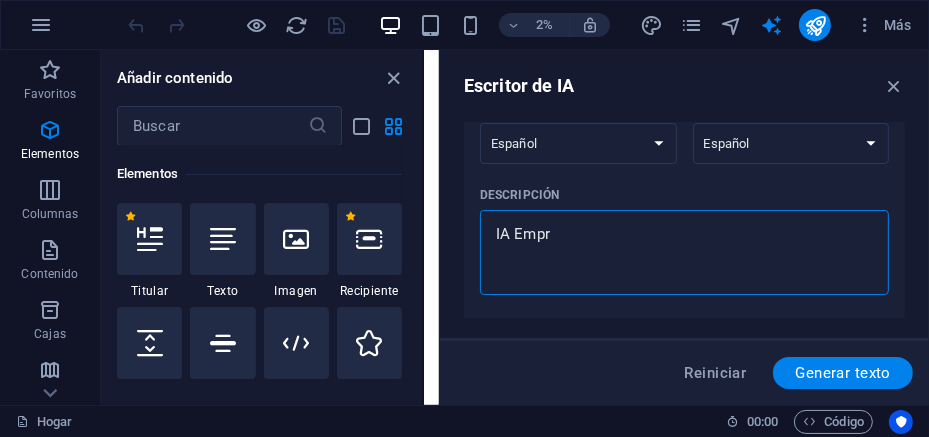 type on "IA Empre" 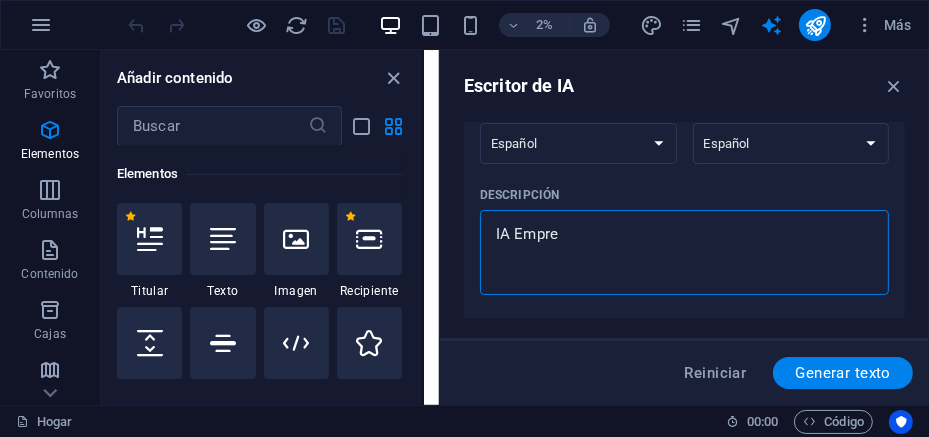 type on "[STATE] Empren" 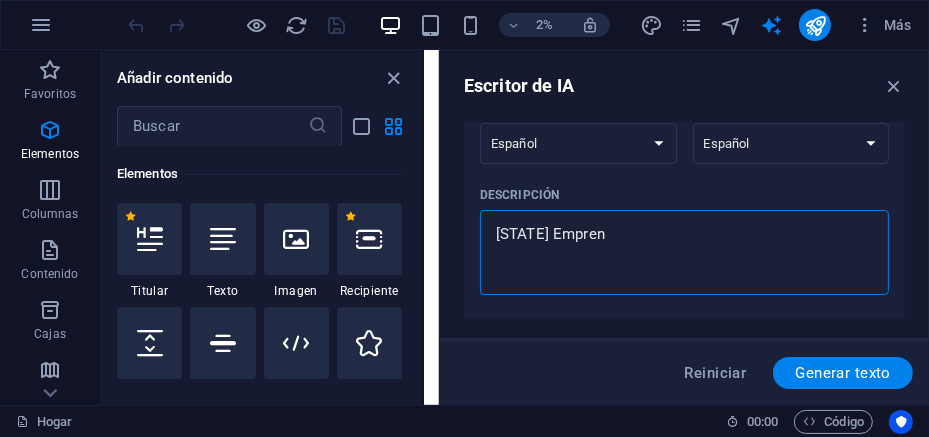 type on "IA Emprend" 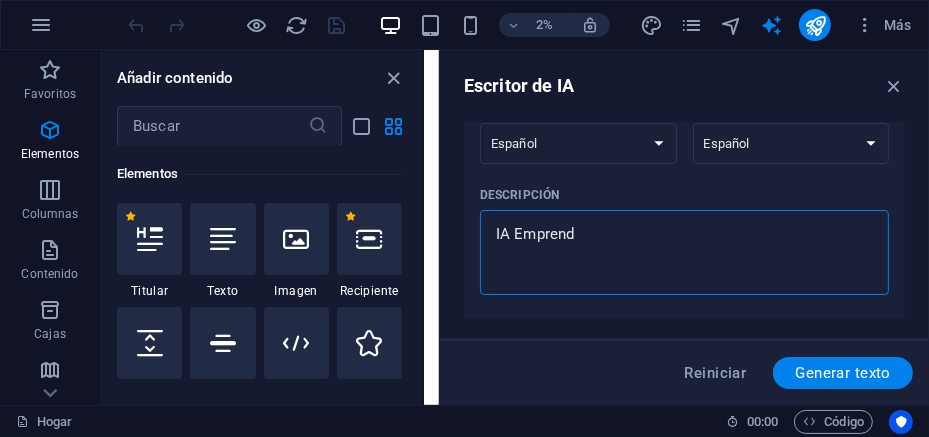 type on "[STATE] Emprendi" 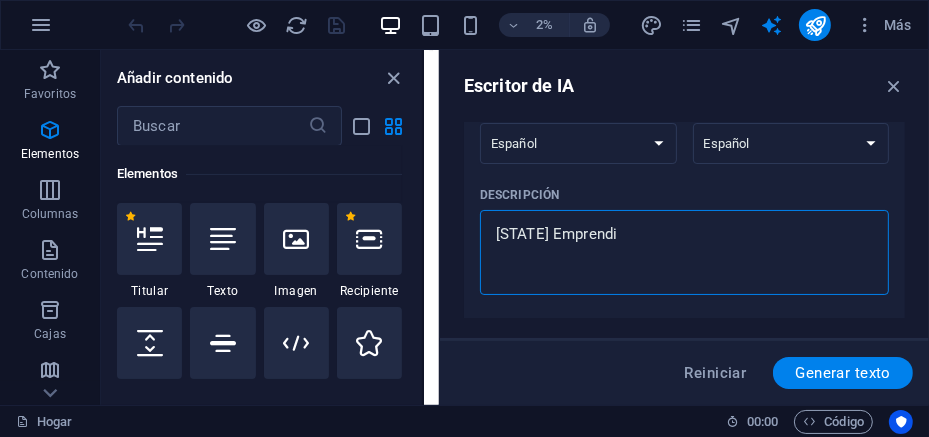 type on "x" 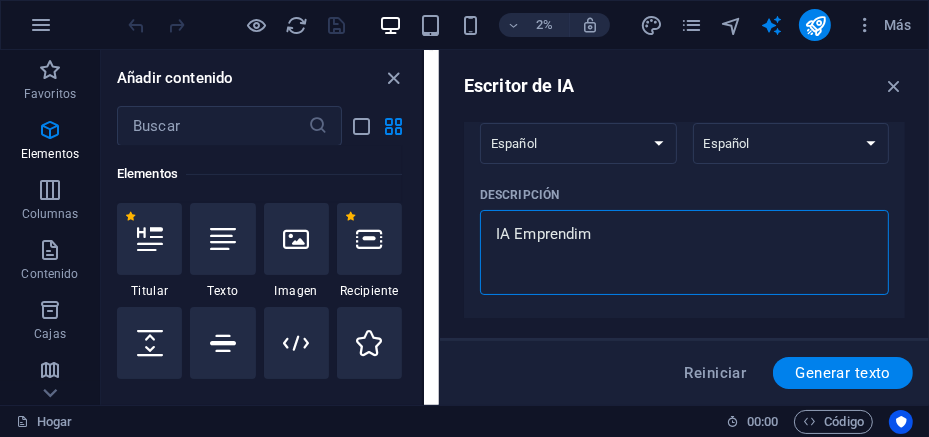 type on "IA Emprendime" 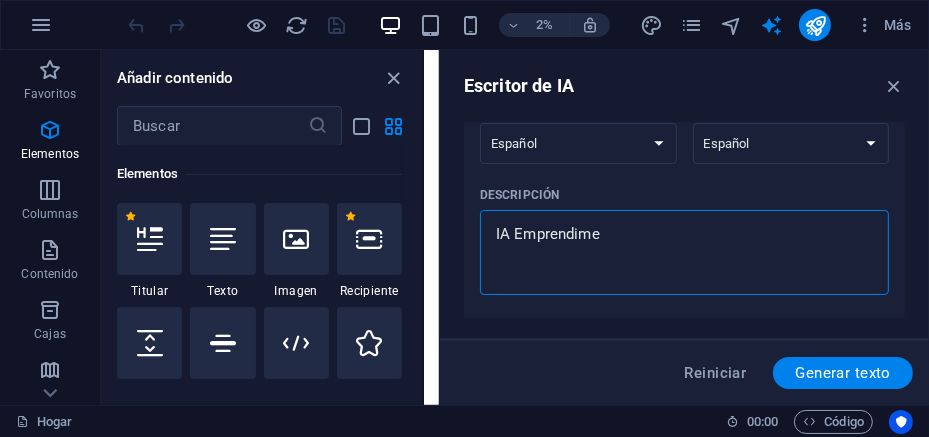 type on "IA Emprendimen" 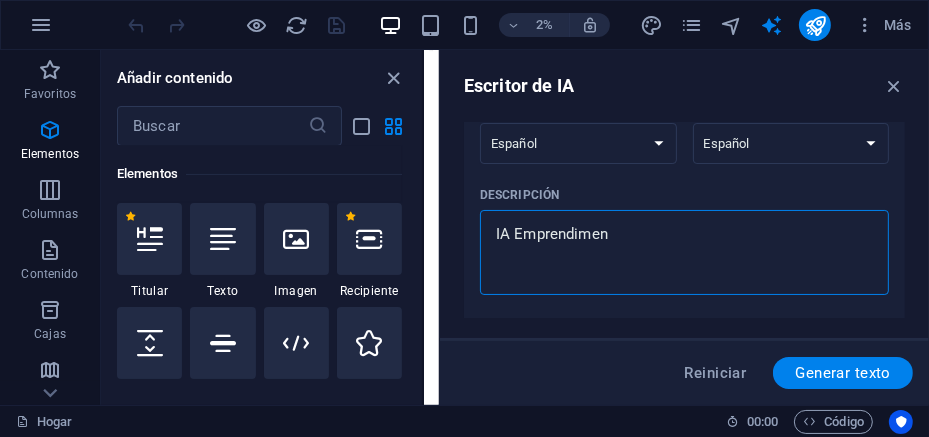 type on "IA Emprendiment" 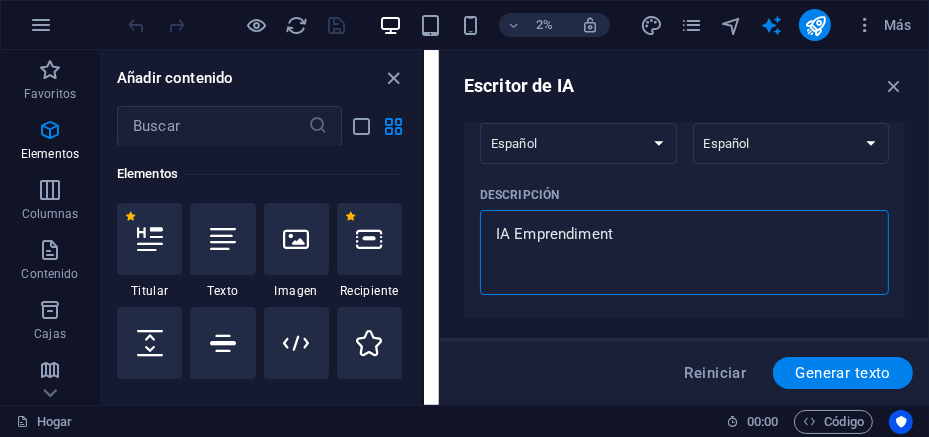 type on "IA Emprendimento" 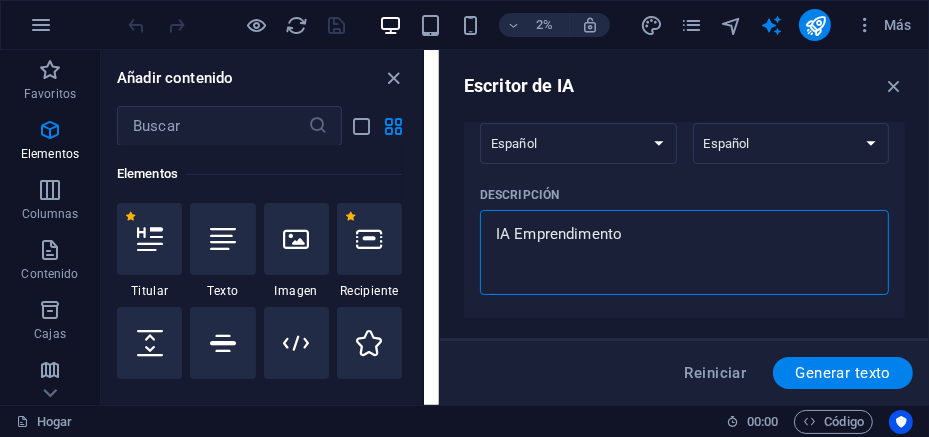 type on "IA Emprendimento" 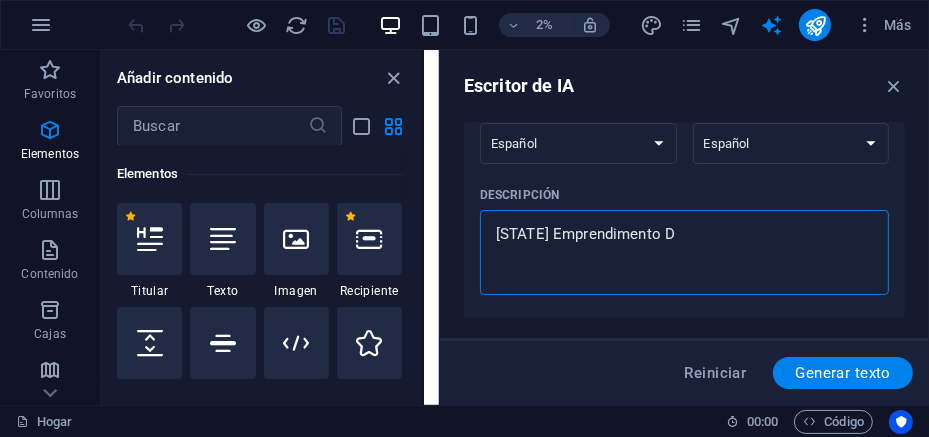 type on "x" 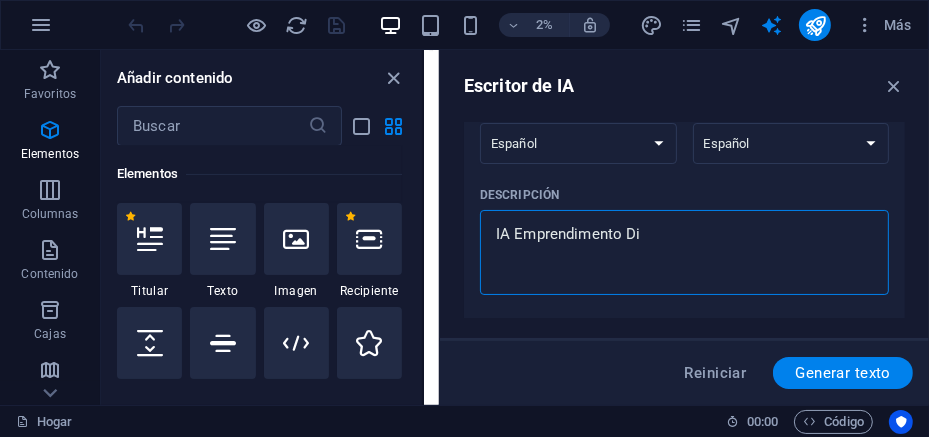 type on "x" 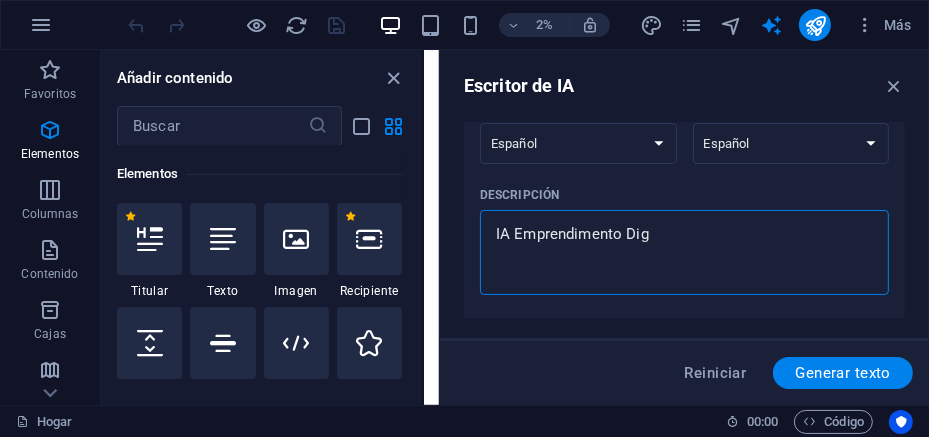 type on "IA Emprendimento Digi" 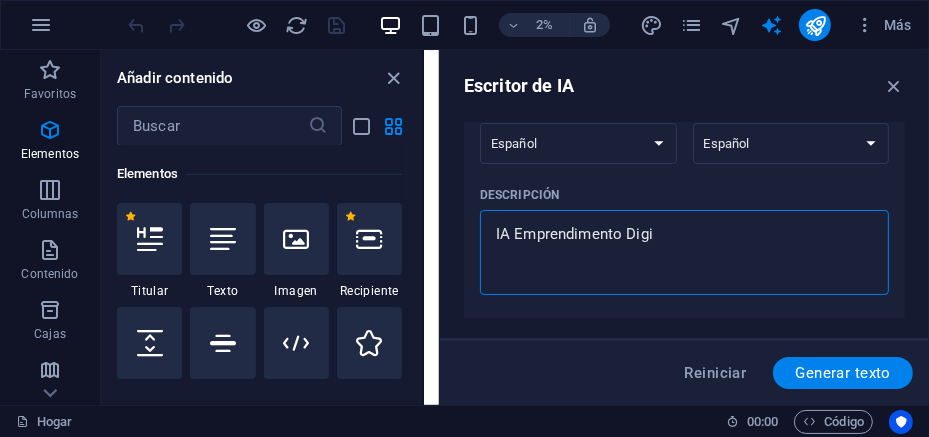 type on "IA Emprendimento Digit" 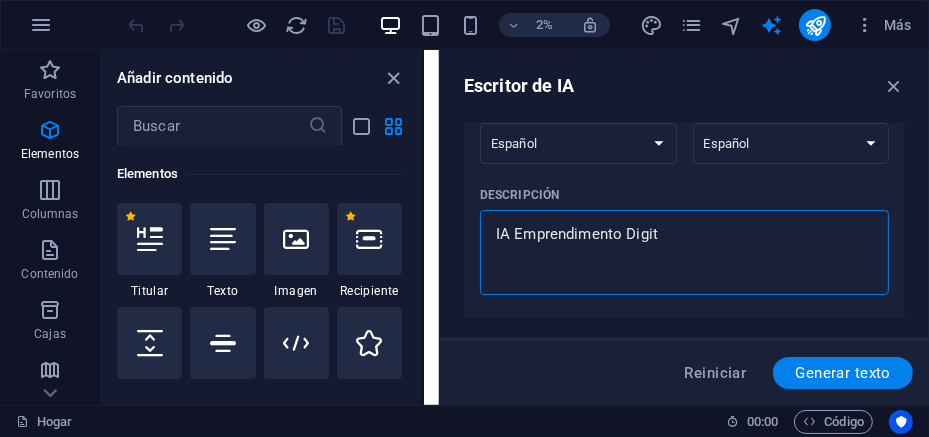 type on "IA Emprendimento Digita" 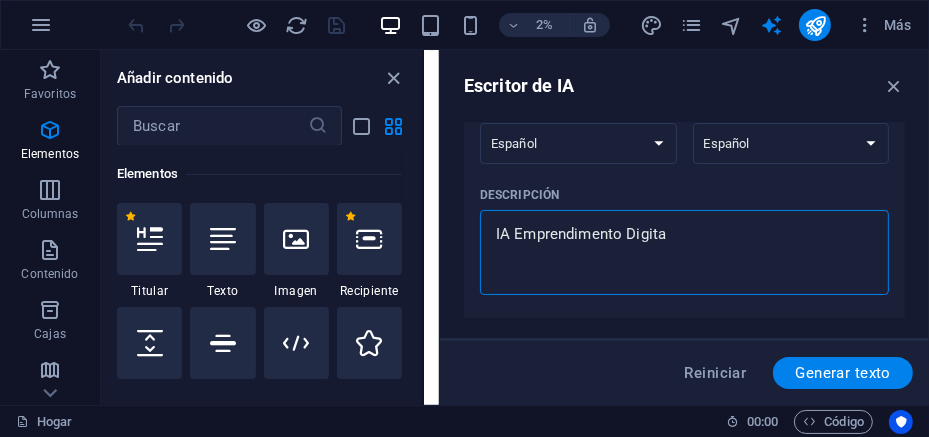 type on "IA Emprendimento Digital" 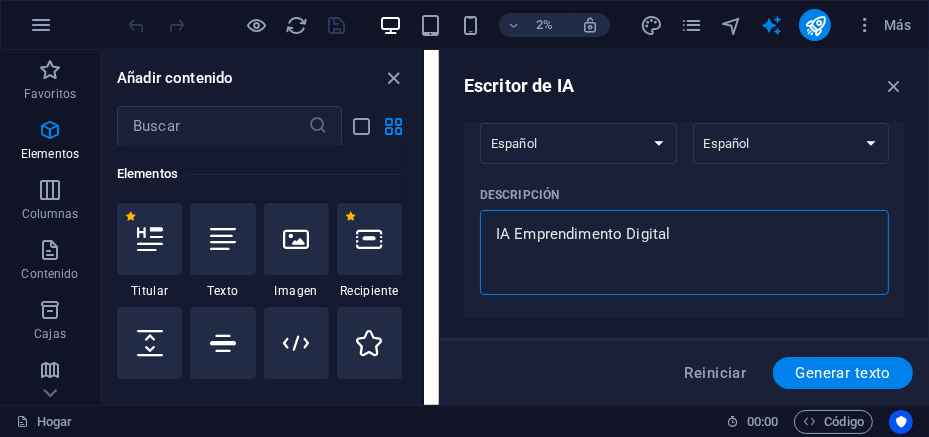 type on "[STATE] Emprendimento Digital." 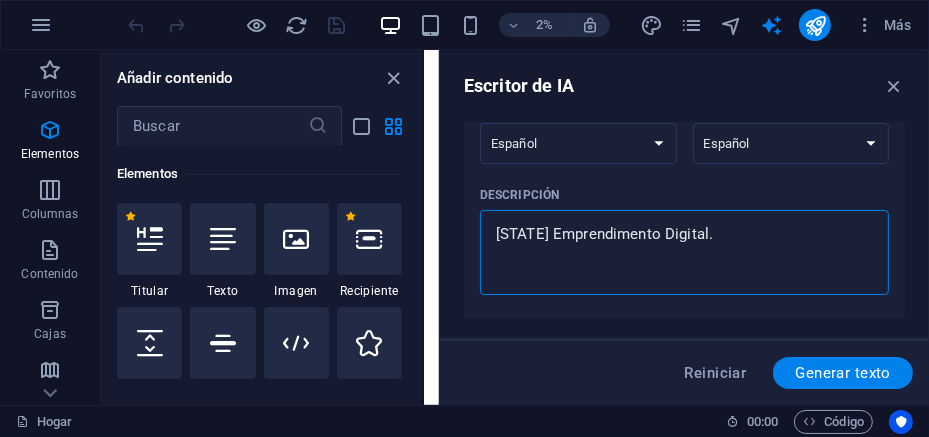 type on "x" 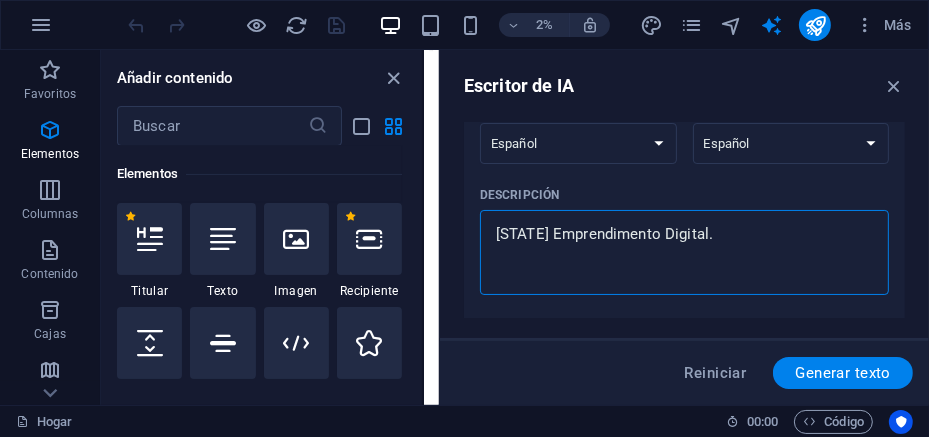 type on "IA Emprendimento Digital.
C" 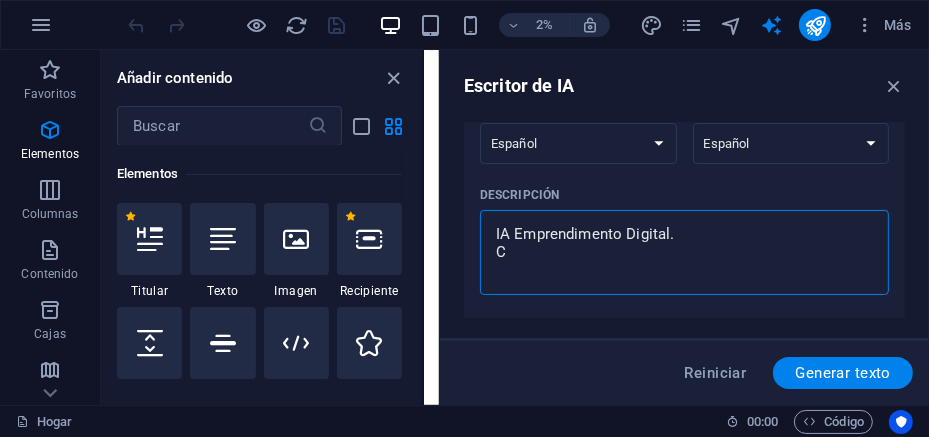 type on "IA Emprendimento Digital.
Co" 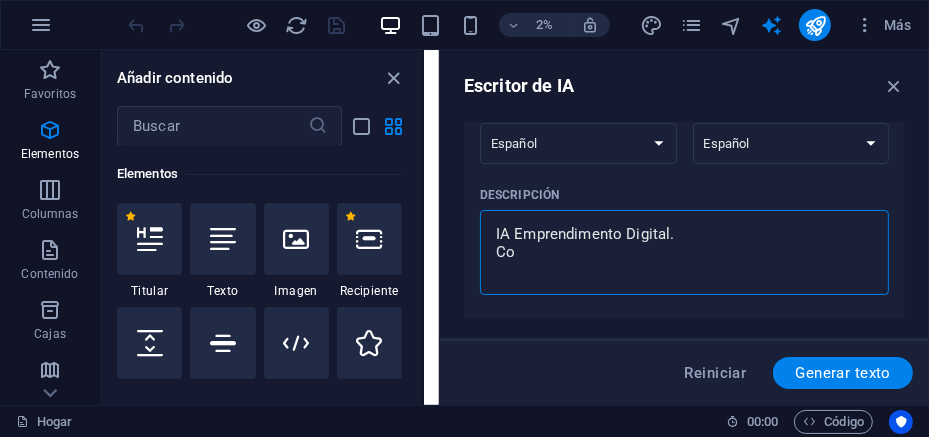 type on "IA Emprendimento Digital.
Con" 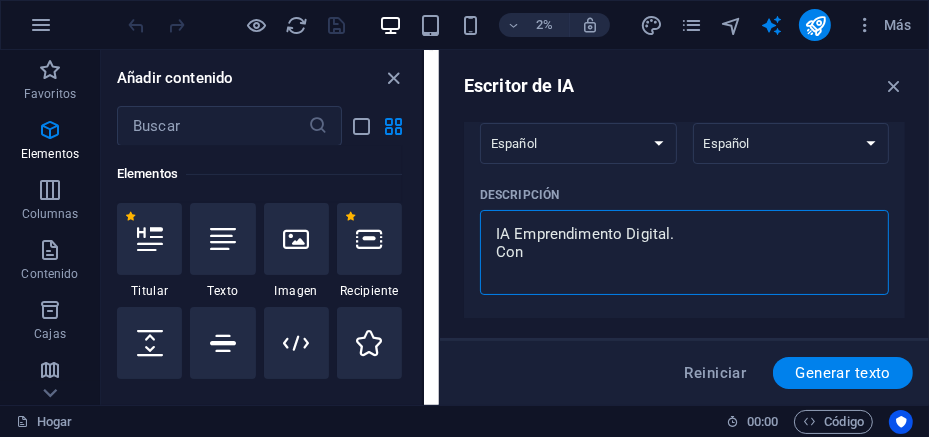 type on "IA Emprendimento Digital.
Cons" 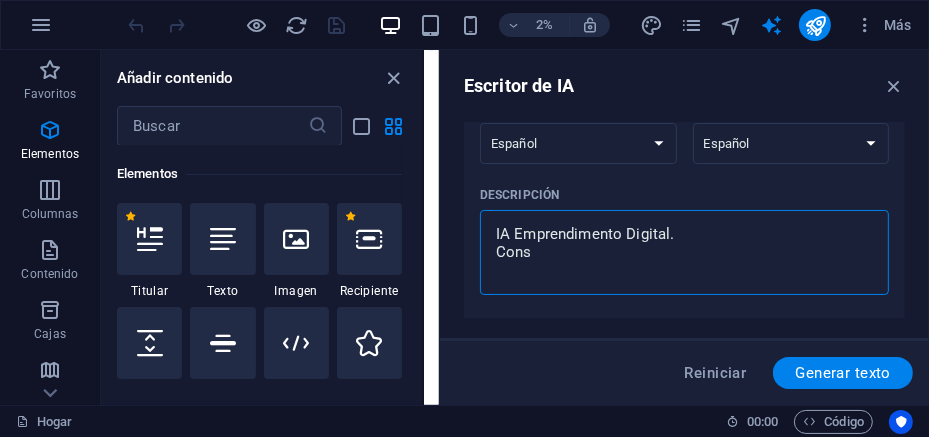type on "[STATE] Emprendimento Digital.
Consu" 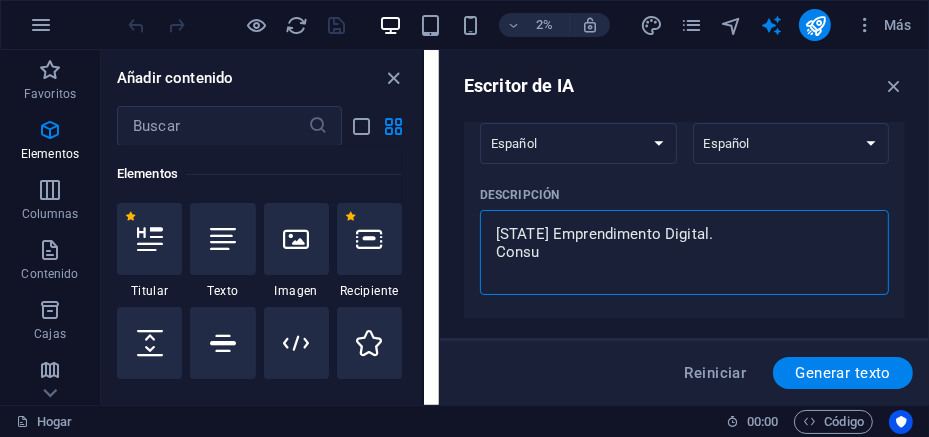 type on "[STATE] Emprendimento Digital.
Consul" 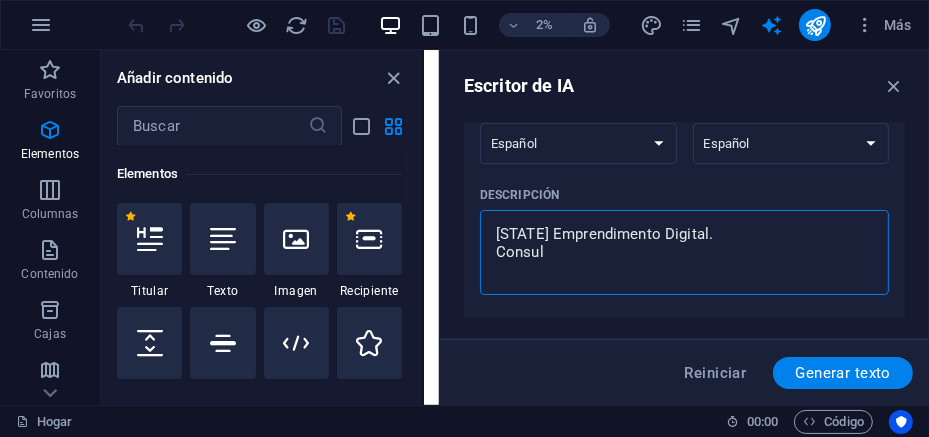type on "IA Emprendimento Digital.
Consult" 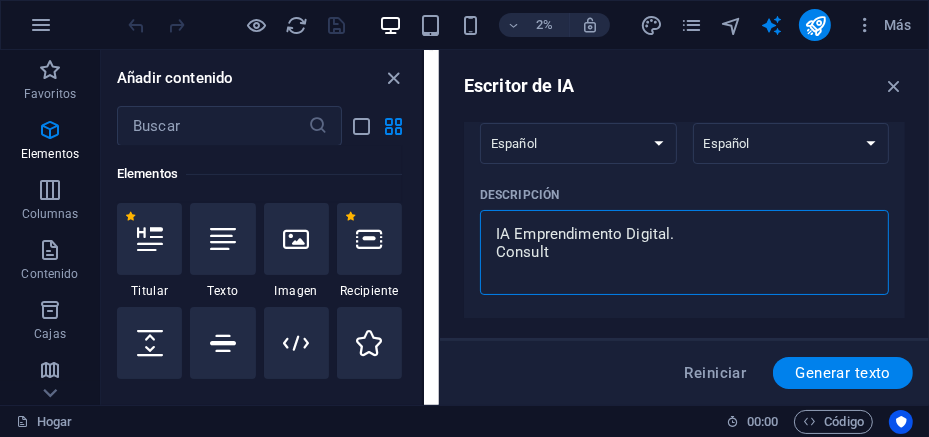 type on "IA Emprendimento Digital.
Consulto" 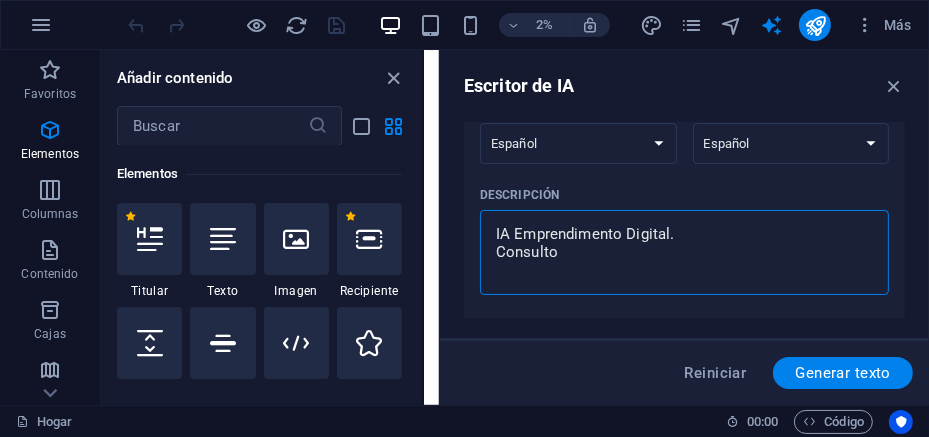 type on "IA Emprendimento Digital.
Consultor" 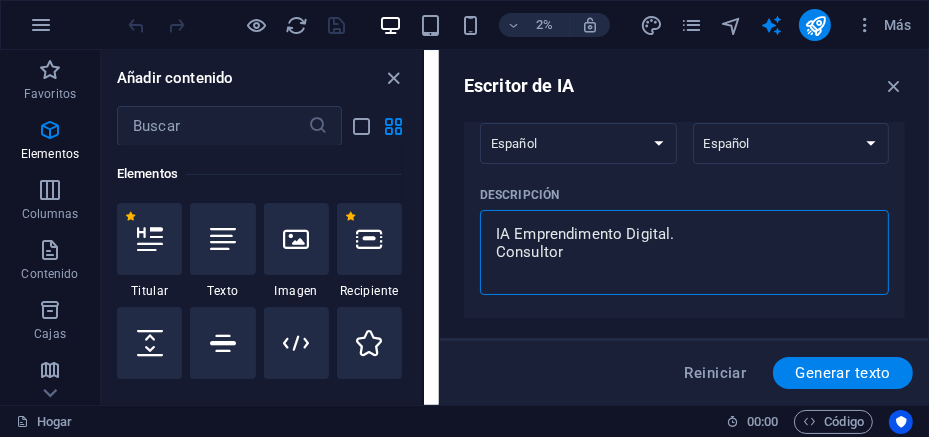 type on "[STATE] Emprendimento Digital.
Consultori" 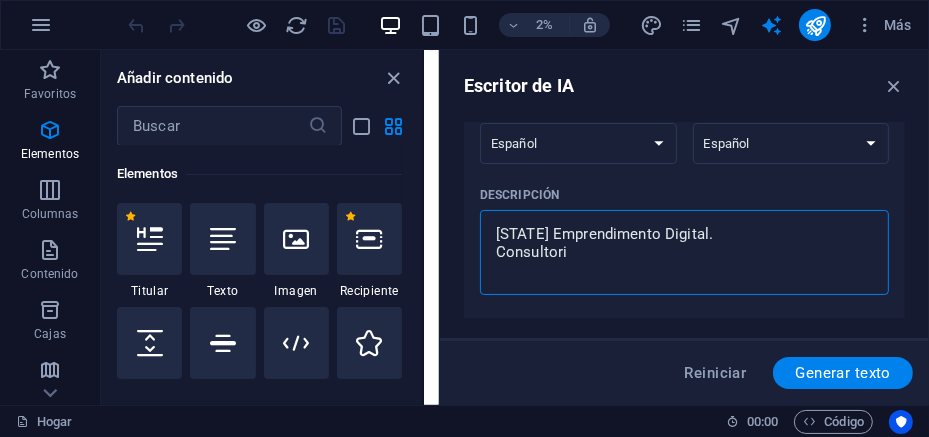 type on "[STATE] Emprendimento Digital.
Consultoria" 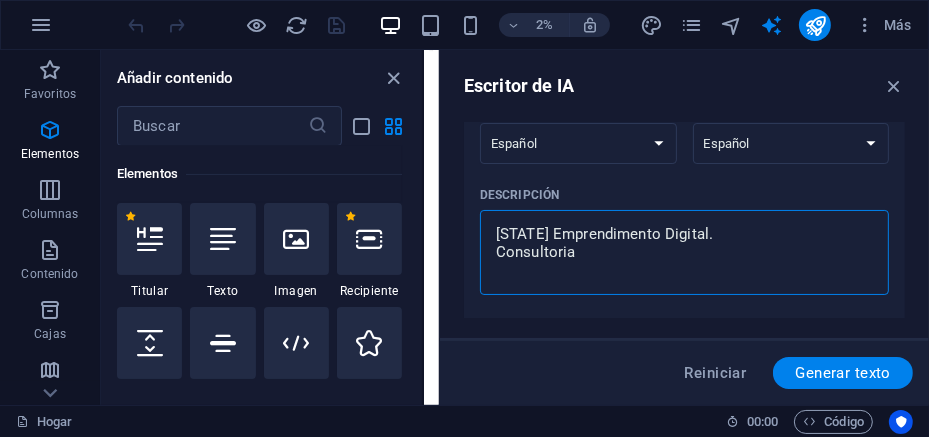 type on "[STATE] Emprendimento Digital.
Consultoria" 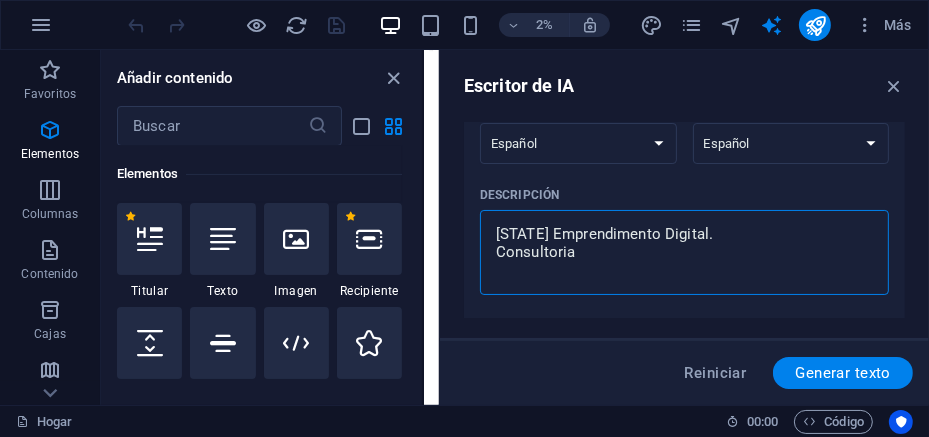 type on "IA Emprendimento Digital.
Consultoria D" 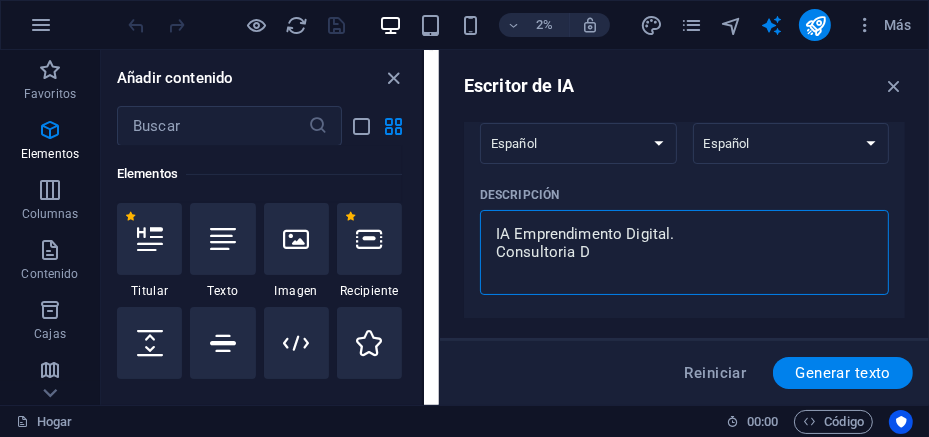 type on "IA Emprendimento Digital.
Consultoria Di" 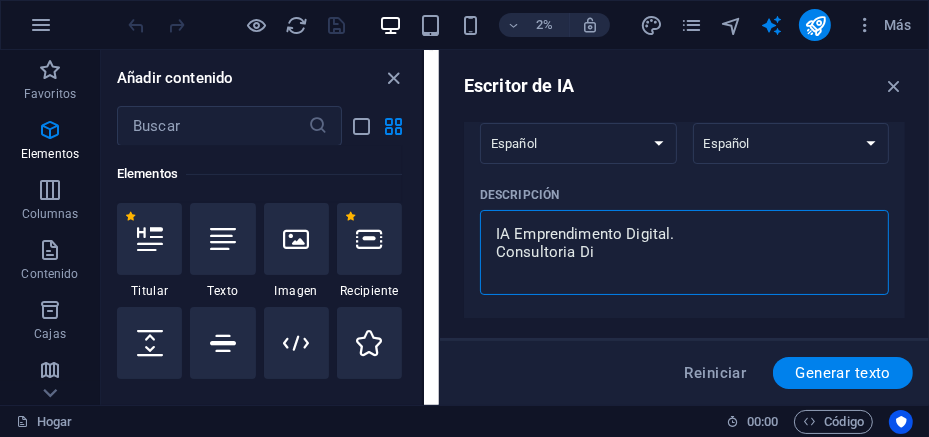 type on "IA Emprendimento Digital.
Consultoria Dig" 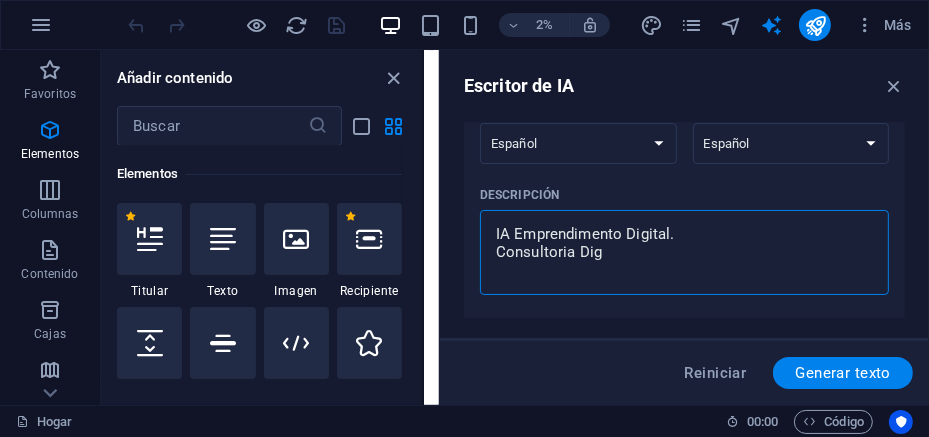 type on "x" 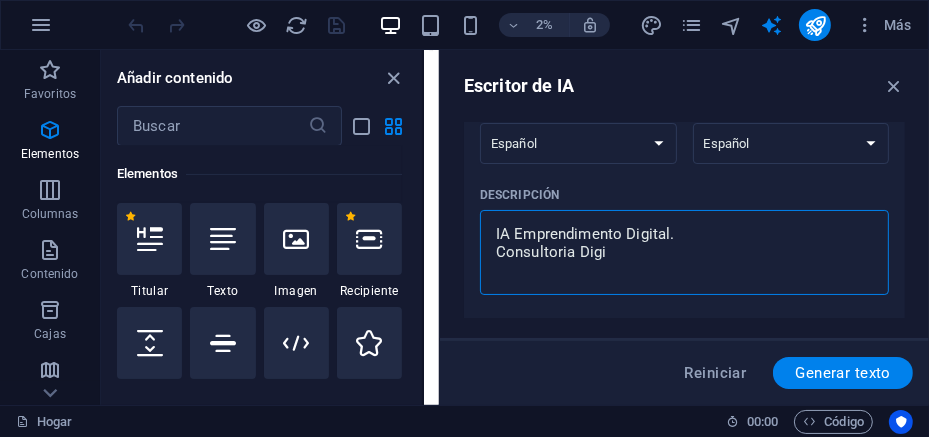 type on "IA Emprendimento Digital.
Consultoria Digit" 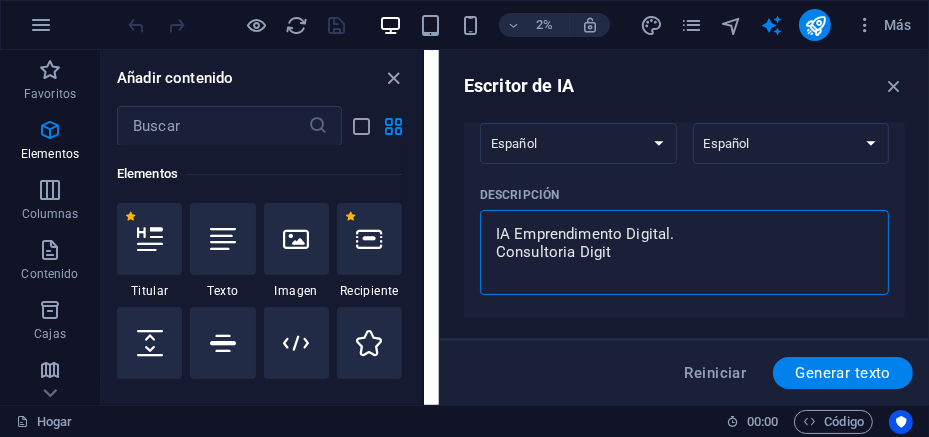 type on "x" 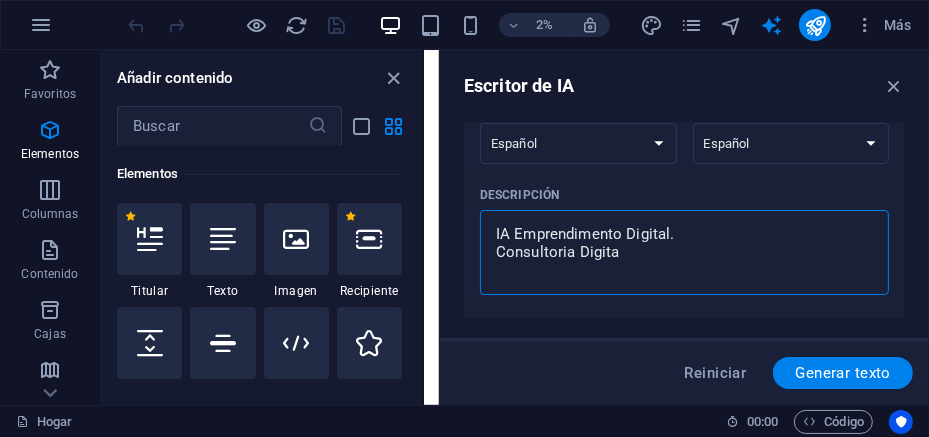 type on "[STATE] Emprendimento Digital.
Consultoria Digital" 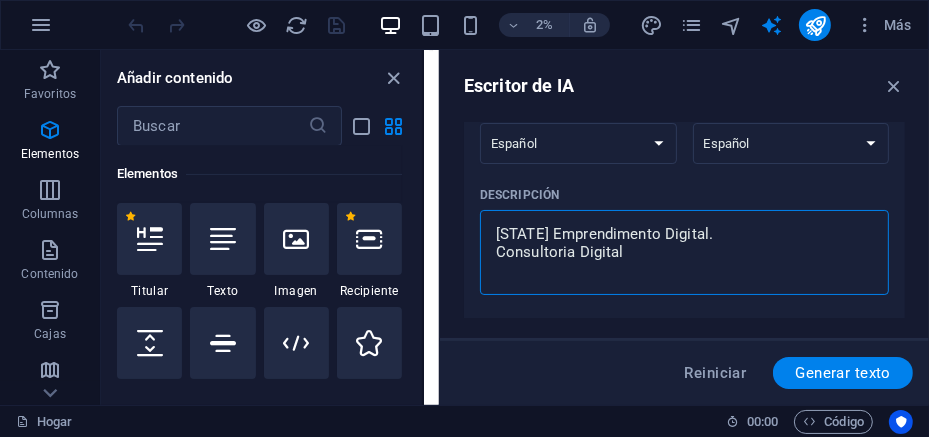 type on "[STATE] Emprendimento Digital.
Consultoria Digital" 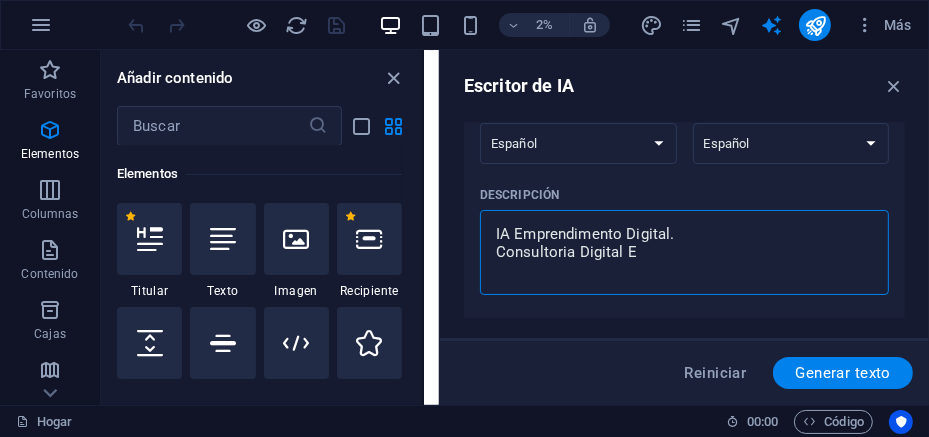type on "IA Emprendimento Digital.
Consultoria Digital Es" 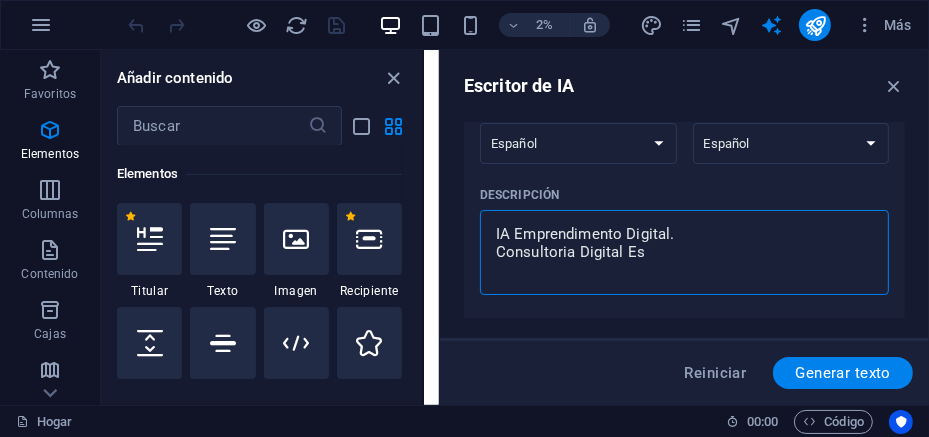 type on "IA Emprendimento Digital.
Consultoria Digital Esp" 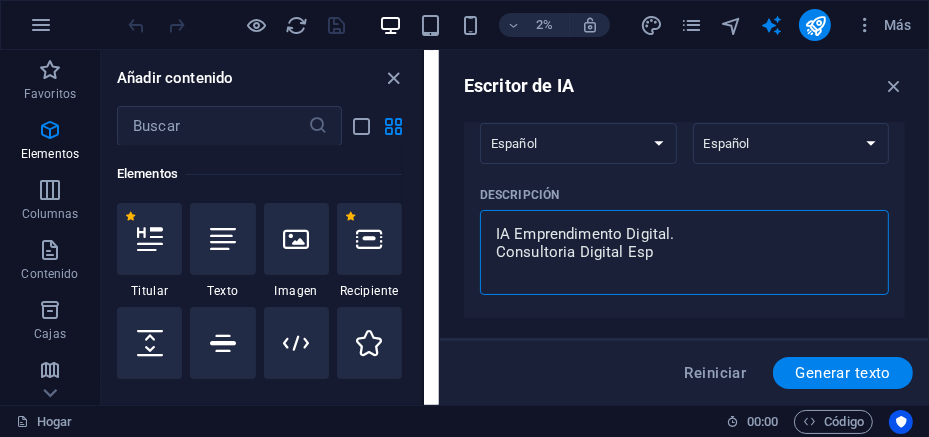 type on "IA Emprendimento Digital.
Consultoria Digital Espe" 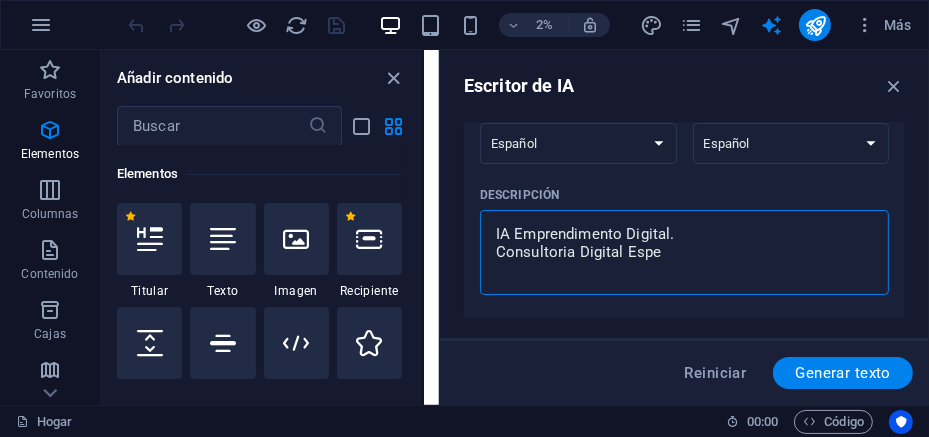 type on "IA Emprendimento Digital.
Consultoria Digital Espec" 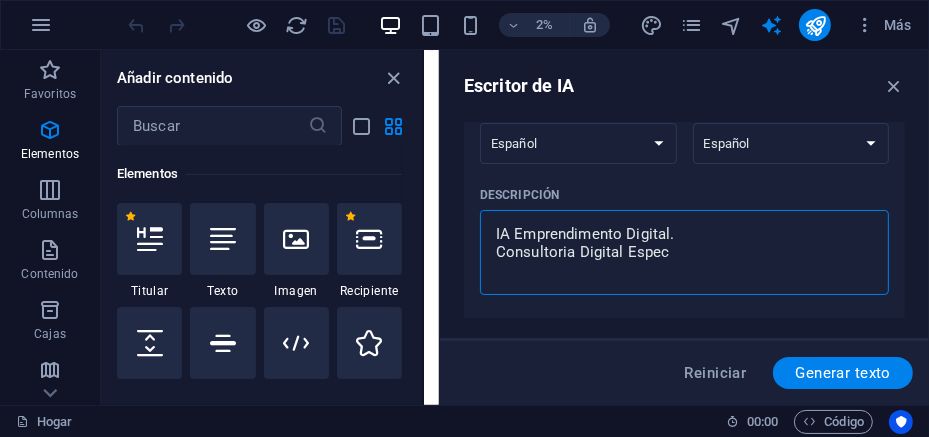 type on "[STATE] Emprendimento Digital.
Consultoria Digital Especi" 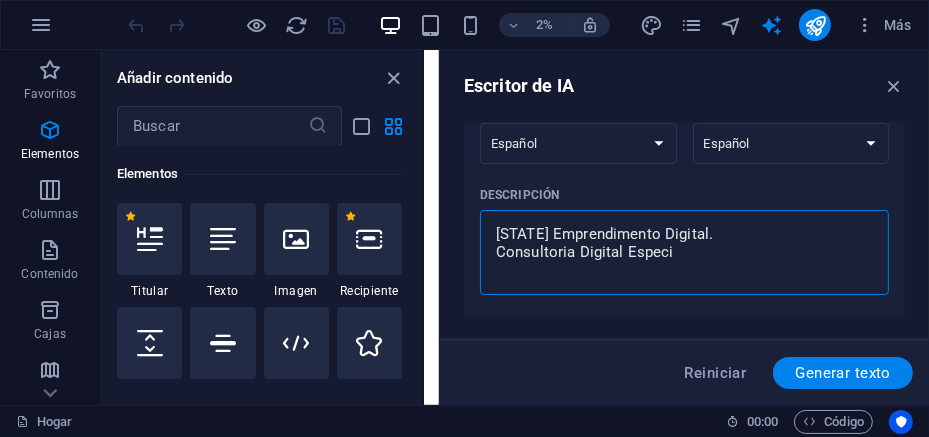 type on "IA Emprendimento Digital.
Consultoria Digital Especia" 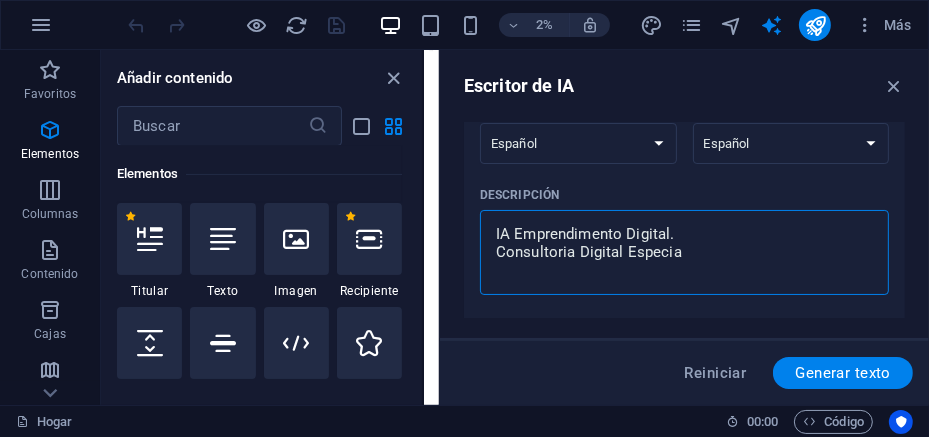 type on "x" 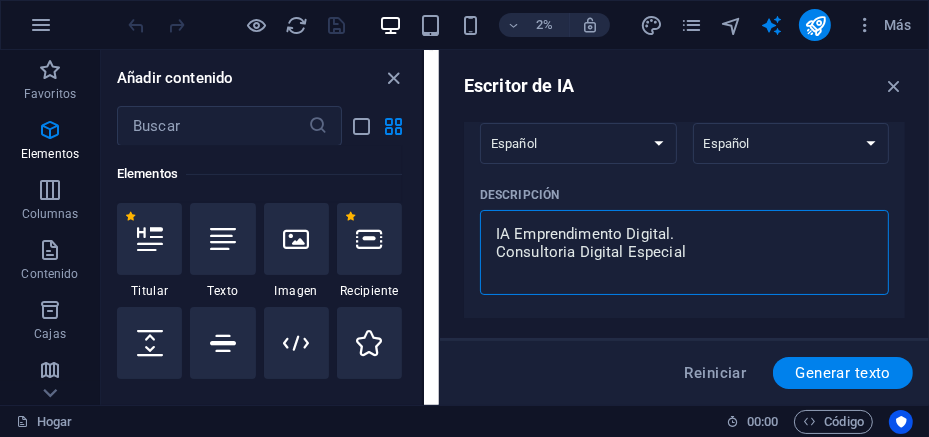type on "IA Emprendimento Digital.
Consultoria Digital Especiali" 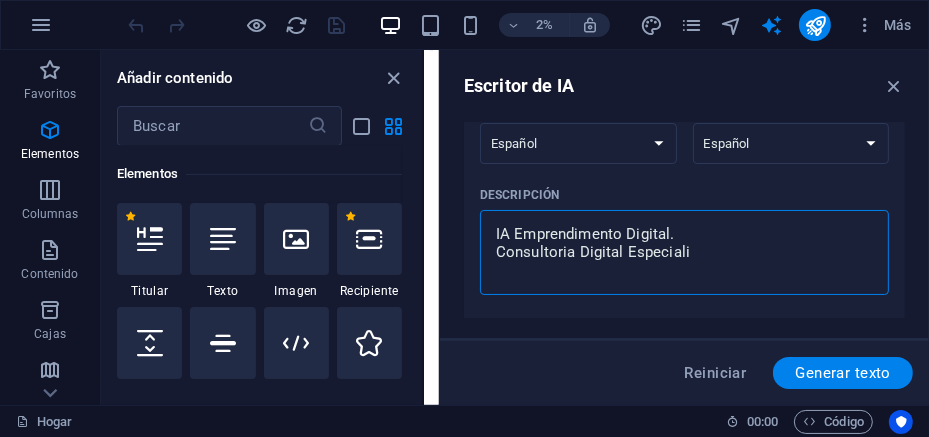 type on "IA Emprendimento Digital.
Consultoria Digital Especializ" 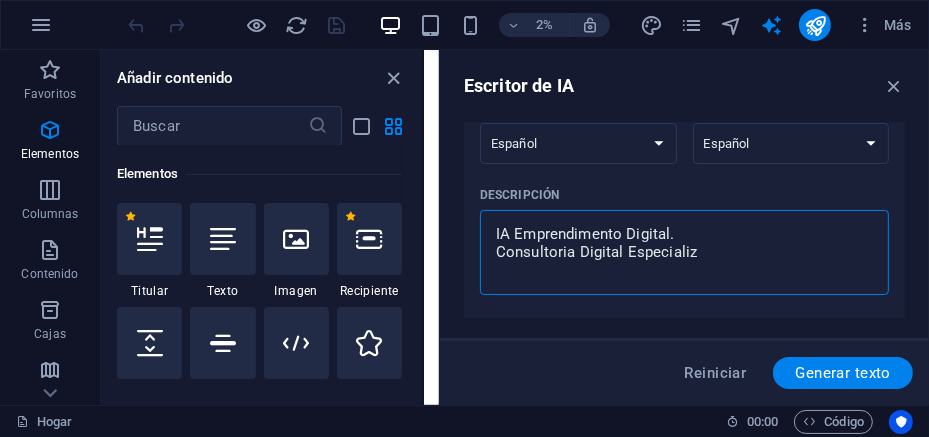 type on "IA Emprendimento Digital.
Consultoria Digital Especializa" 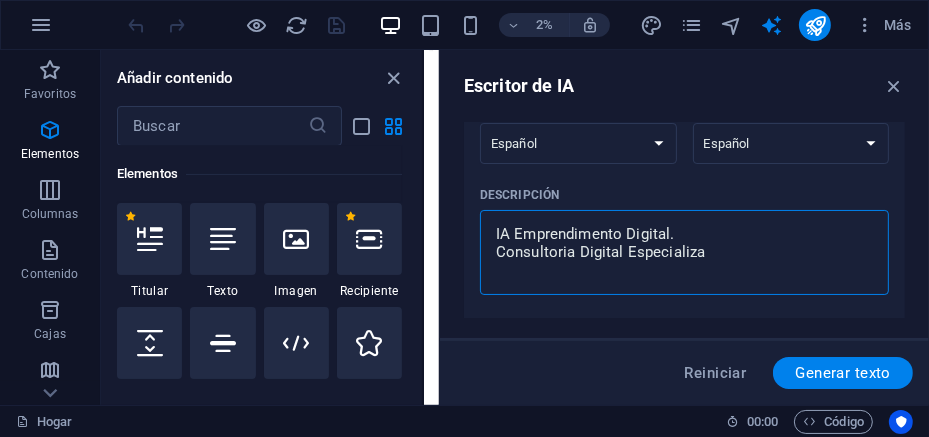 type on "x" 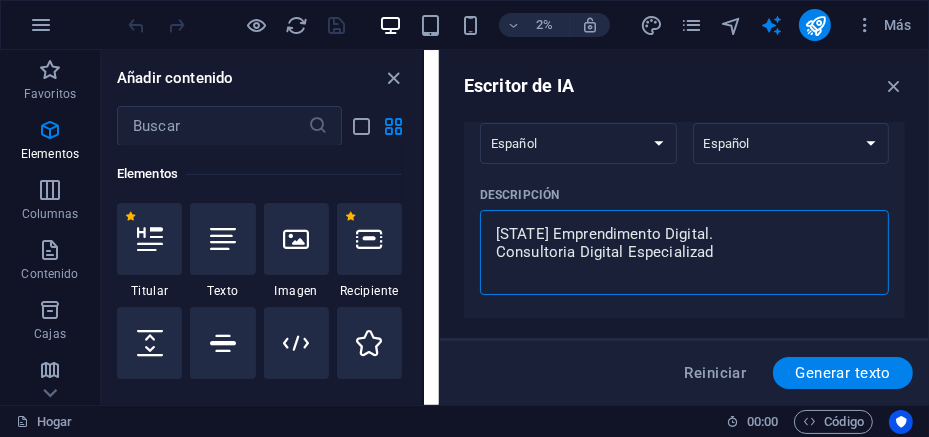 type on "x" 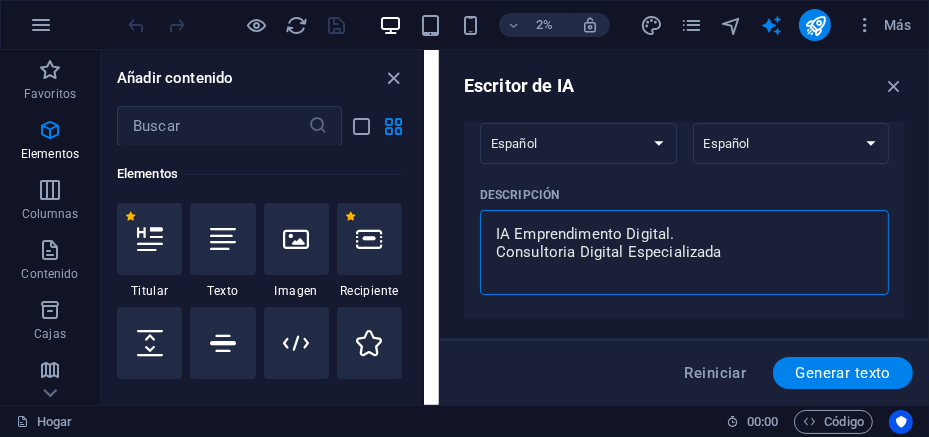 type on "IA Emprendimento Digital.
Consultoria Digital Especializada" 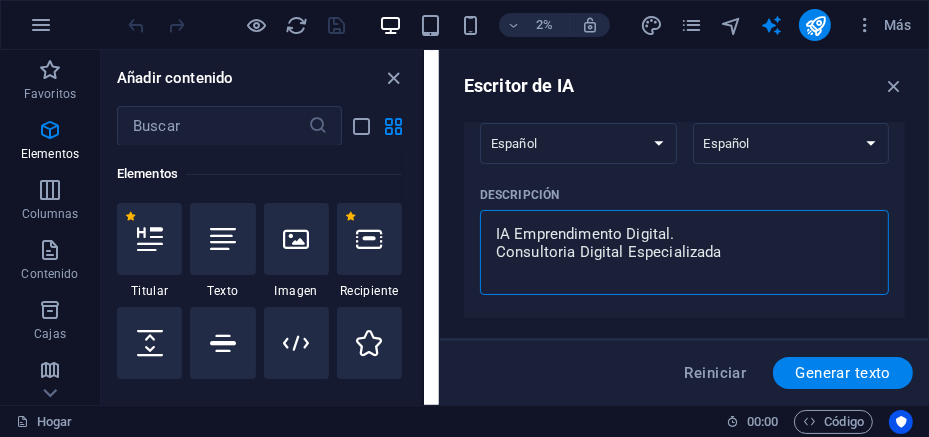 type on "[STATE] Emprendimento Digital.
Consultoría Digital Especializada" 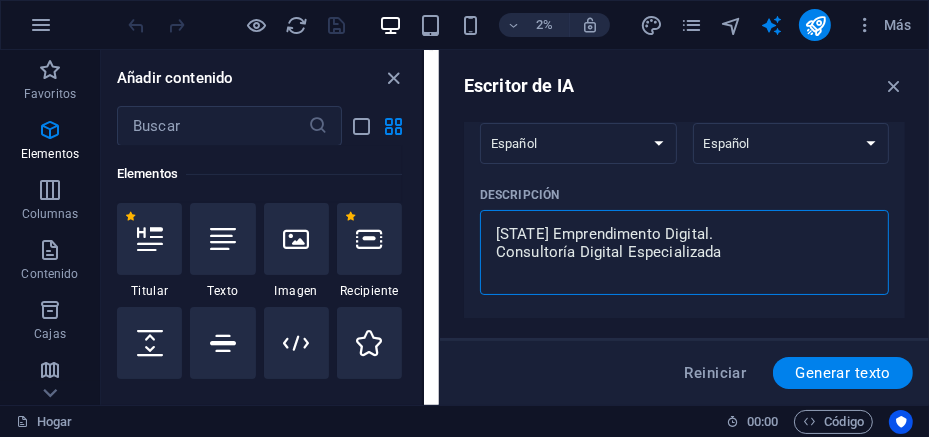 type on "x" 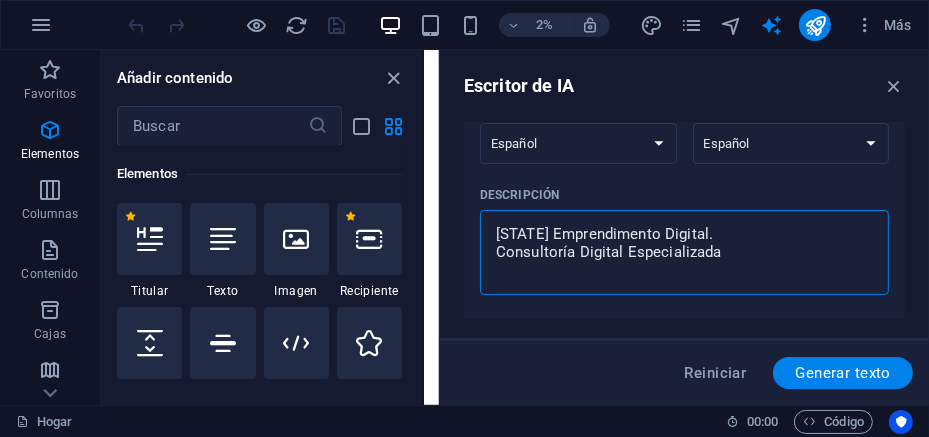 click on "[STATE] Emprendimento Digital.
Consultoría Digital Especializada" at bounding box center [684, 252] 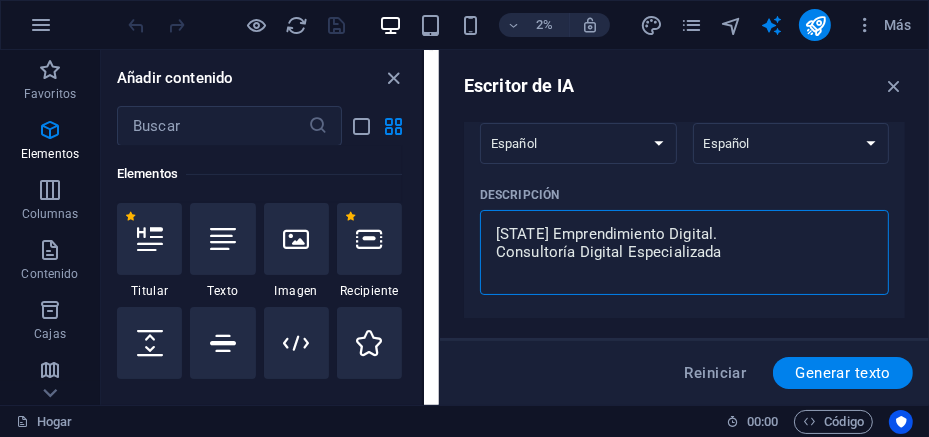 scroll, scrollTop: 4, scrollLeft: 0, axis: vertical 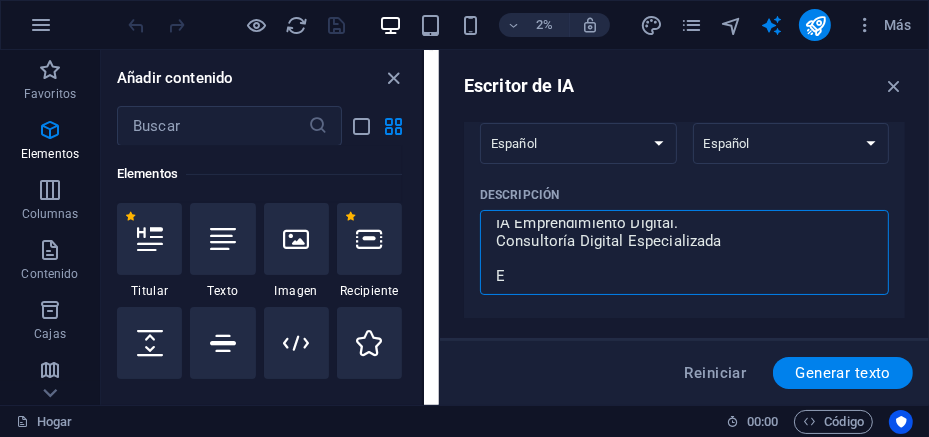 type on "IA Emprendimiento Digital.
Consultoría Digital Especializada
ES" 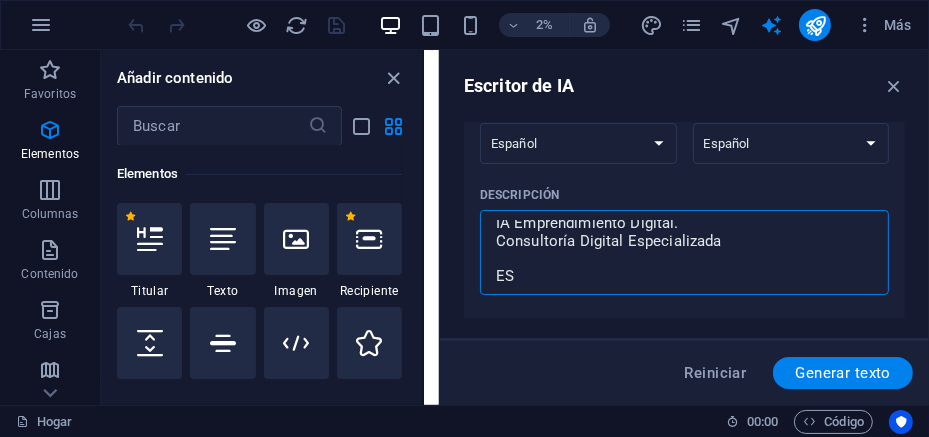 type on "IA Emprendimiento Digital.
Consultoría Digital Especializada
E" 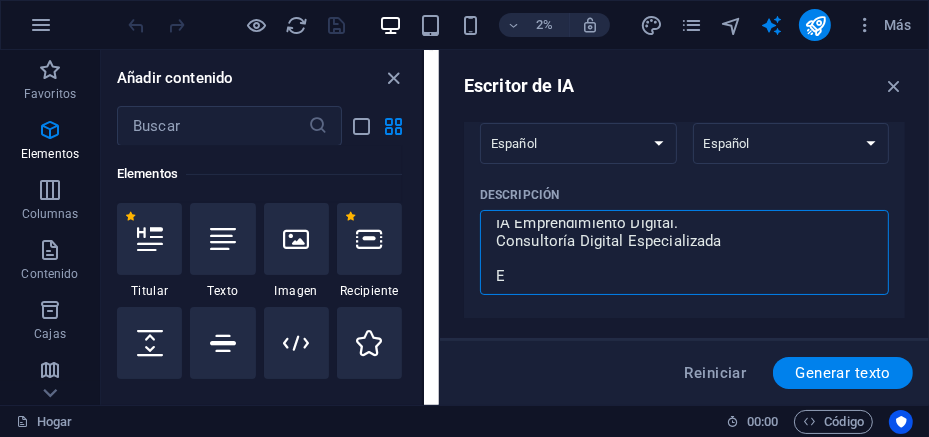 type on "x" 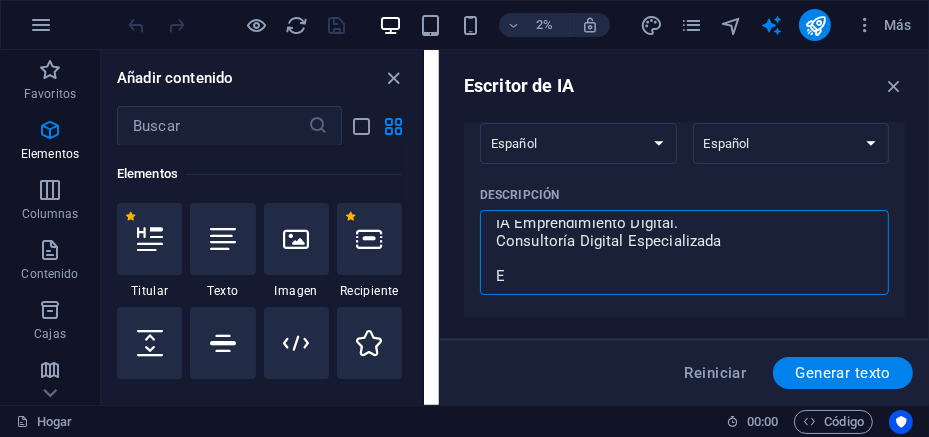 type on "[STATE] Emprendimiento Digital.
Consultoría Digital Especializada
Ep" 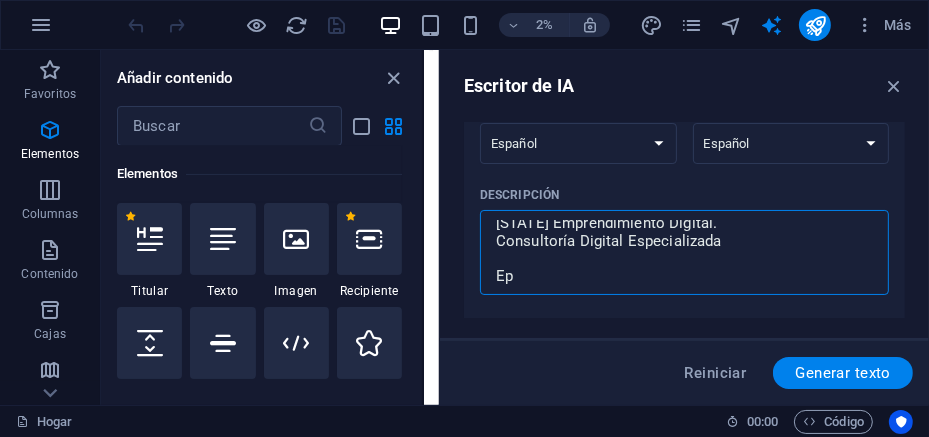type on "IA Emprendimiento Digital.
Consultoría Digital Especializada
Epe" 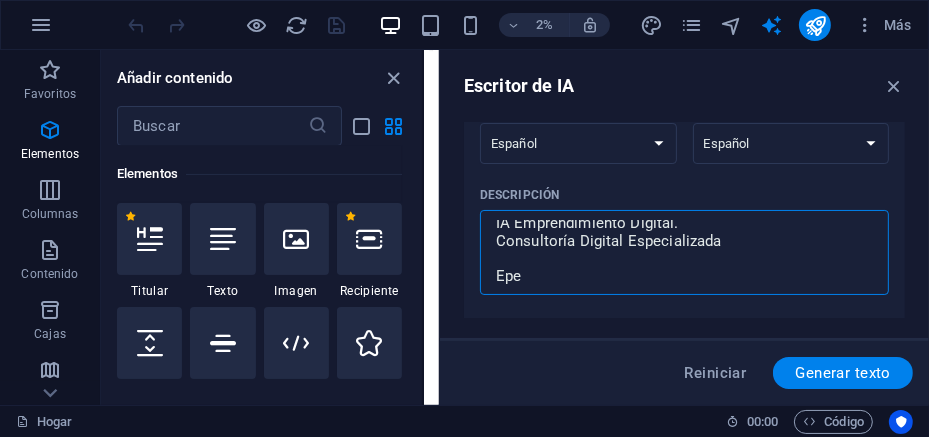 type on "[STATE] Emprendimiento Digital.
Consultoría Digital Especializada
Ep" 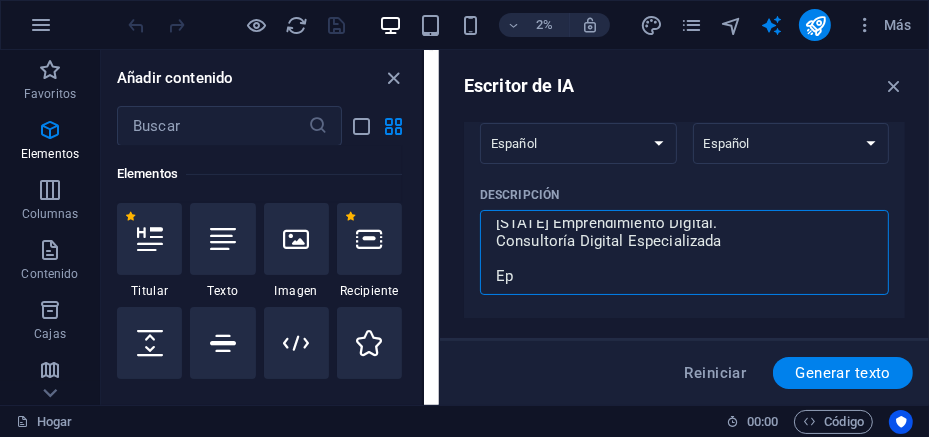 type on "IA Emprendimiento Digital.
Consultoría Digital Especializada
E" 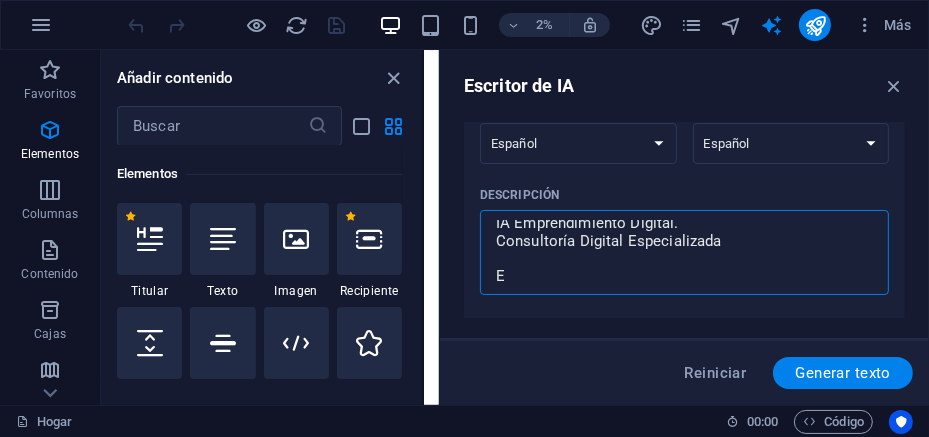 type on "IA Emprendimiento Digital.
Consultoría Digital Especializada
Es" 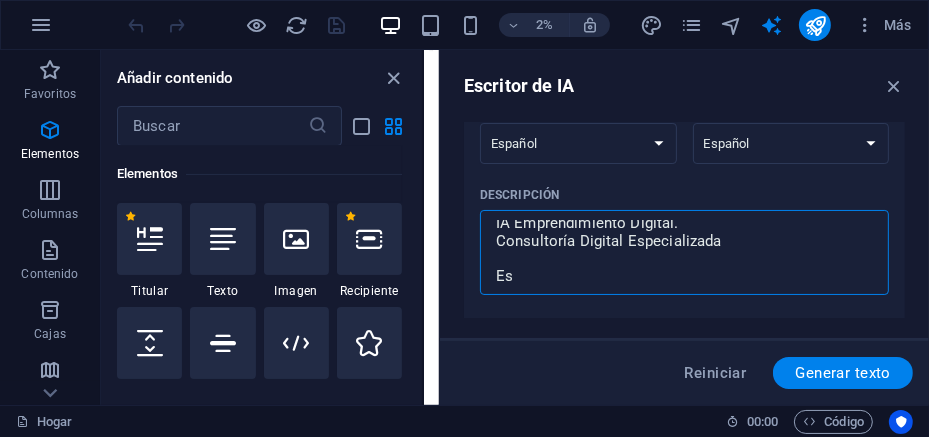 type on "IA Emprendimiento Digital.
Consultoría Digital Especializada
Esp" 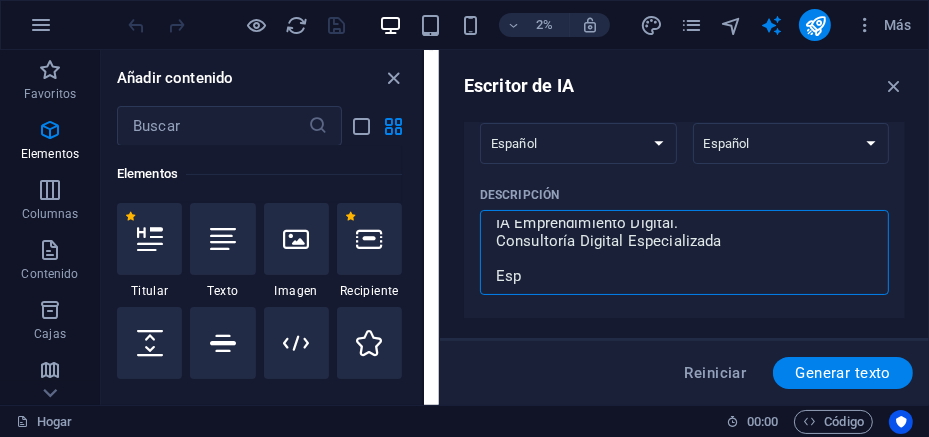 type on "IA Emprendimiento Digital.
Consultoría Digital Especializada
Espe" 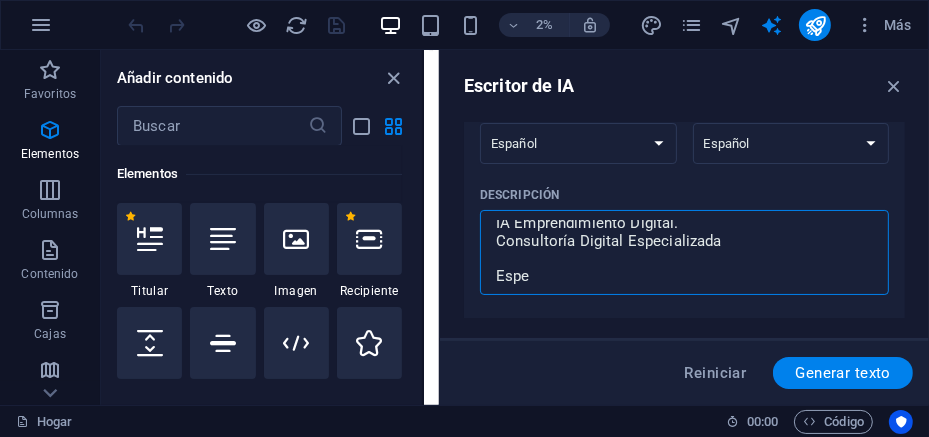 type on "IA Emprendimiento Digital.
Consultoría Digital Especializada
Espec" 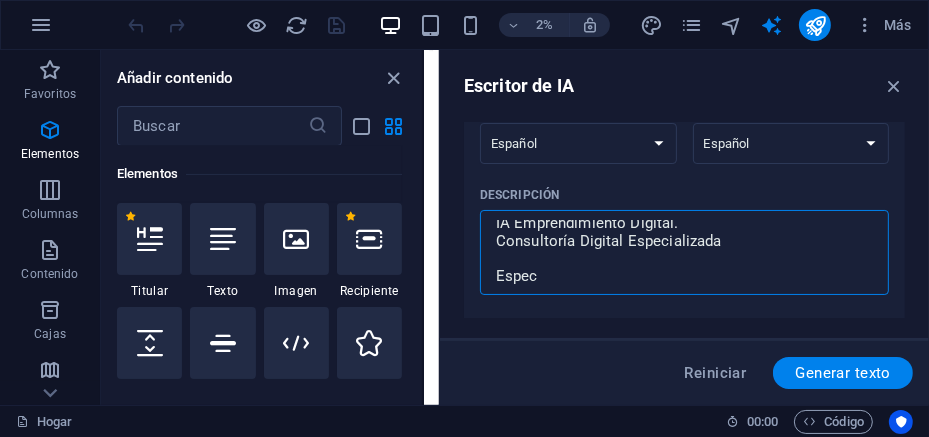 type on "IA Emprendimiento Digital.
Consultoría Digital Especializada
Especi" 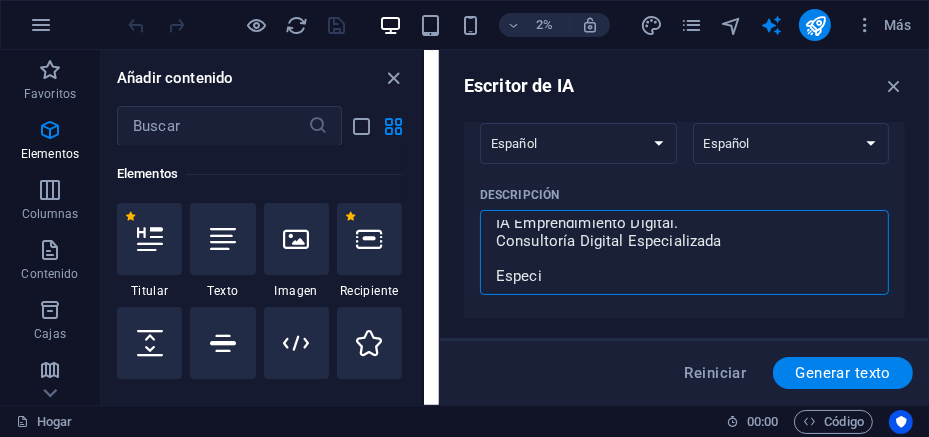 type on "IA Emprendimiento Digital.
Consultoría Digital Especializada
Especia" 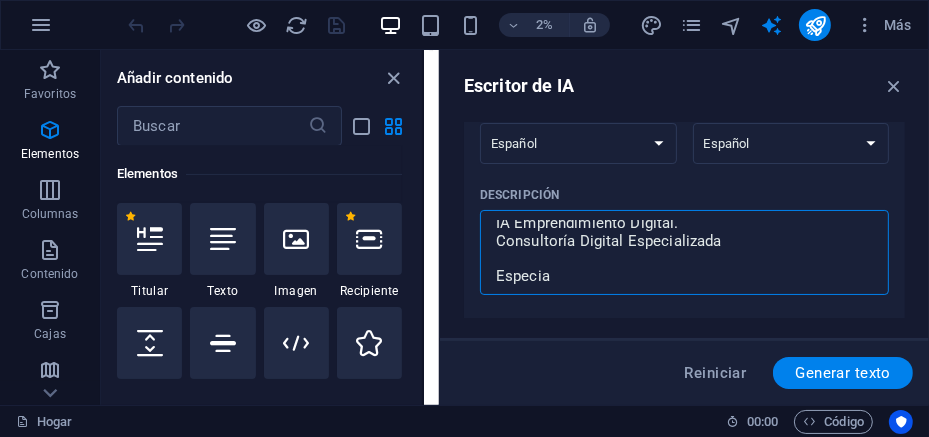 type on "IA Emprendimiento Digital.
Consultoría Digital Especializada
Especial" 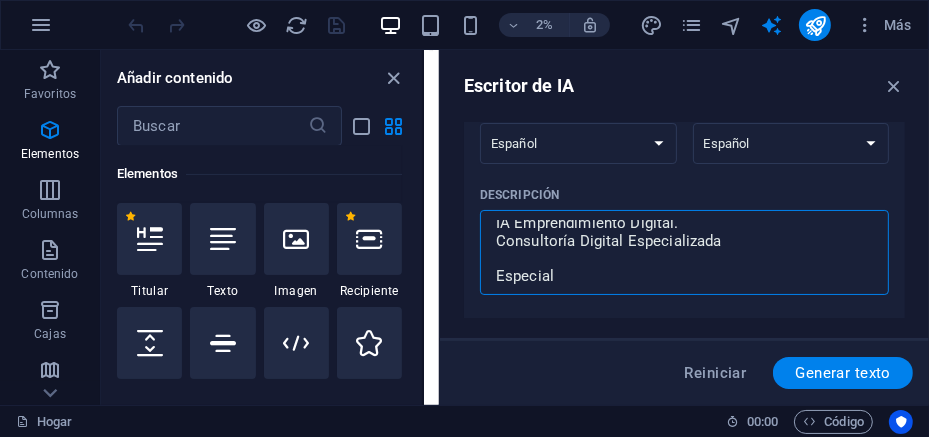 type on "IA Emprendimiento Digital.
Consultoría Digital Especializada
Especiali" 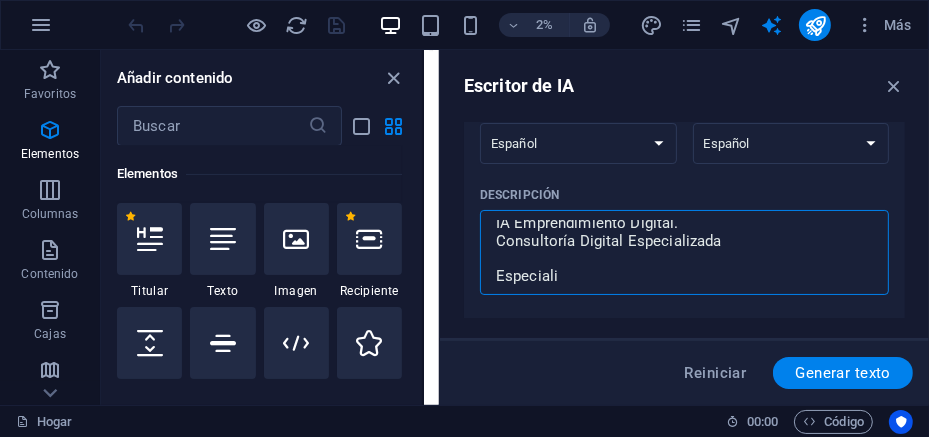 type on "x" 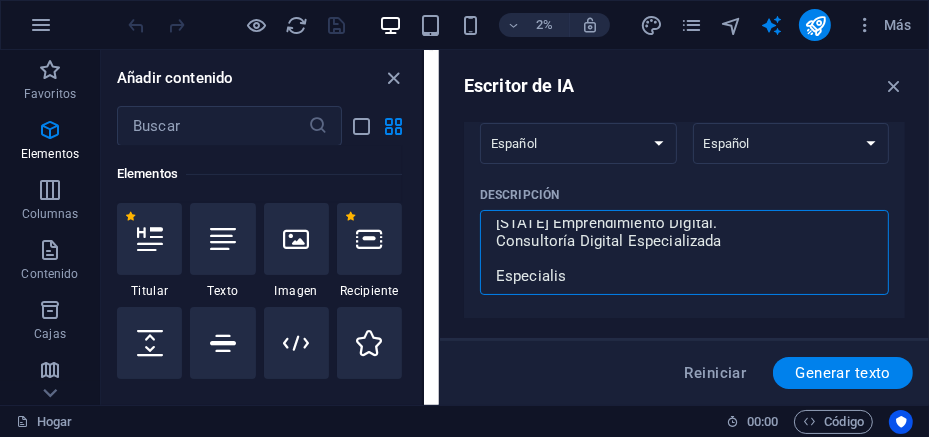 type on "IA Emprendimiento Digital.
Consultoría Digital Especializada
Especialist" 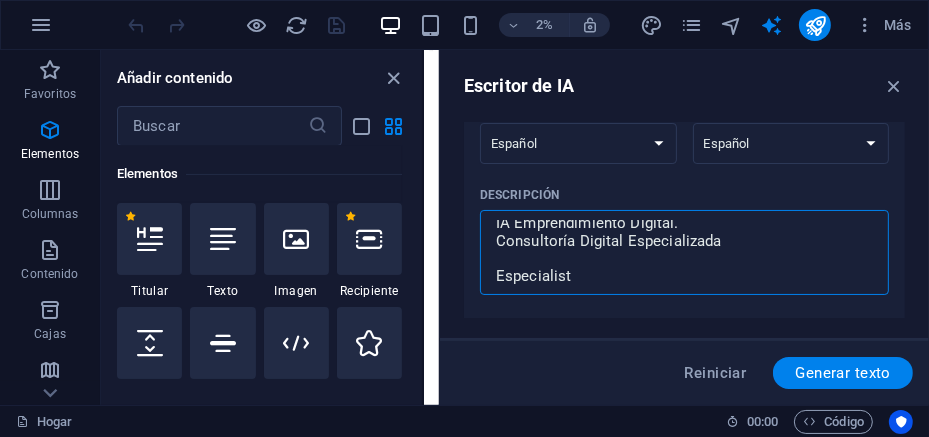 type on "IA Emprendimiento Digital.
Consultoría Digital Especializada
Especialista" 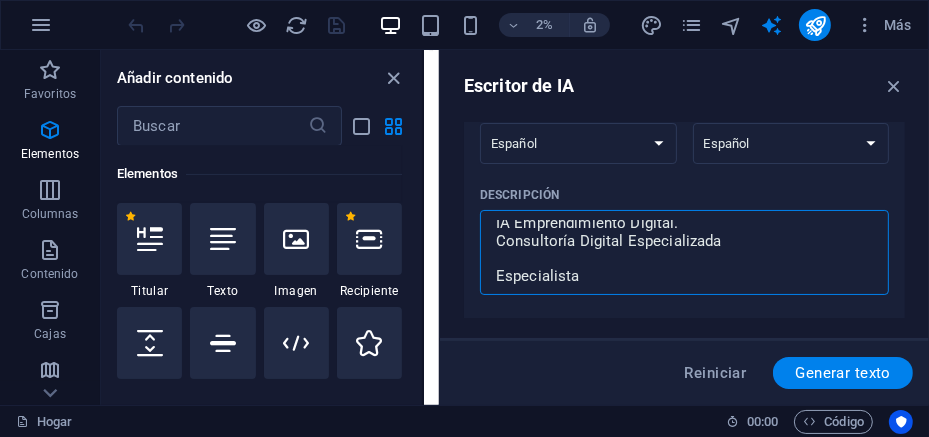 type on "IA Emprendimiento Digital.
Consultoría Digital Especializada
Especialistas" 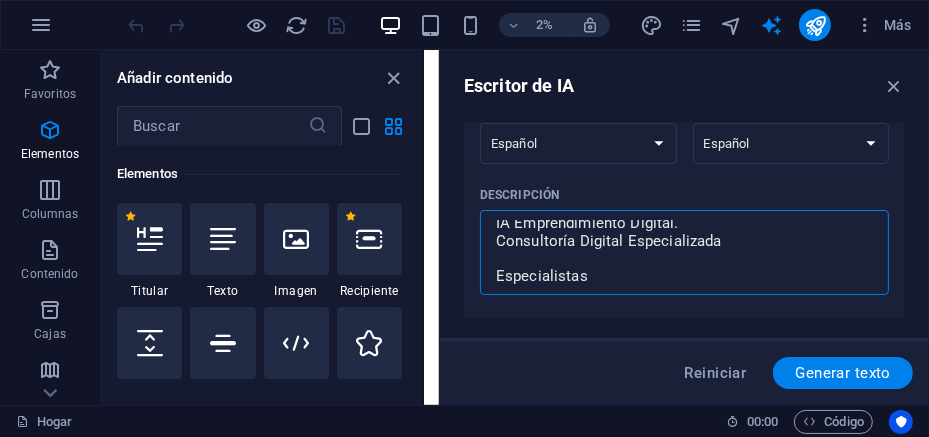 type on "x" 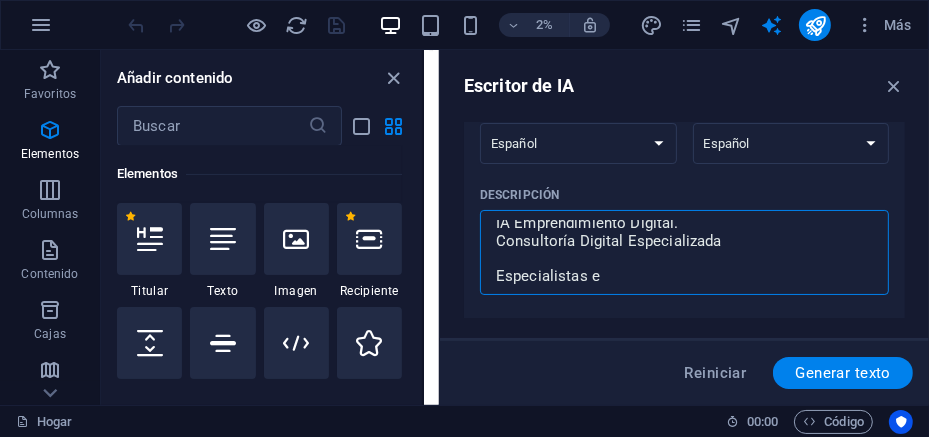 type on "IA Emprendimiento Digital.
Consultoría Digital Especializada
Especialistas en" 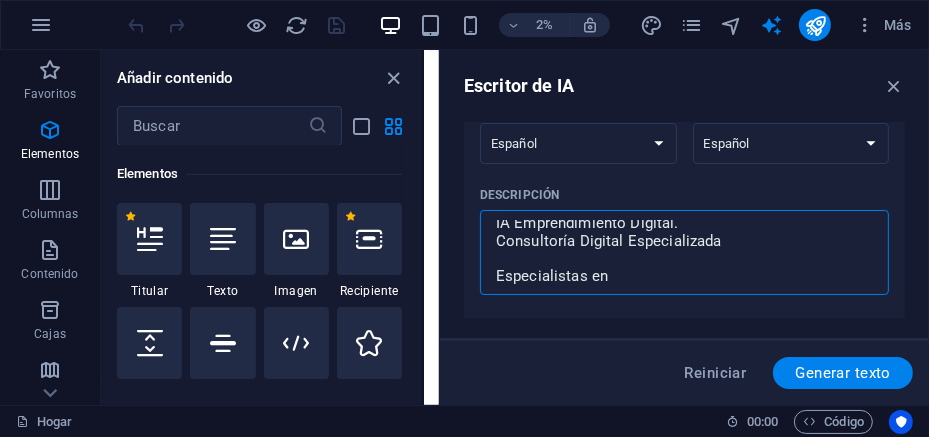 type on "IA Emprendimiento Digital.
Consultoría Digital Especializada
Especialistas en" 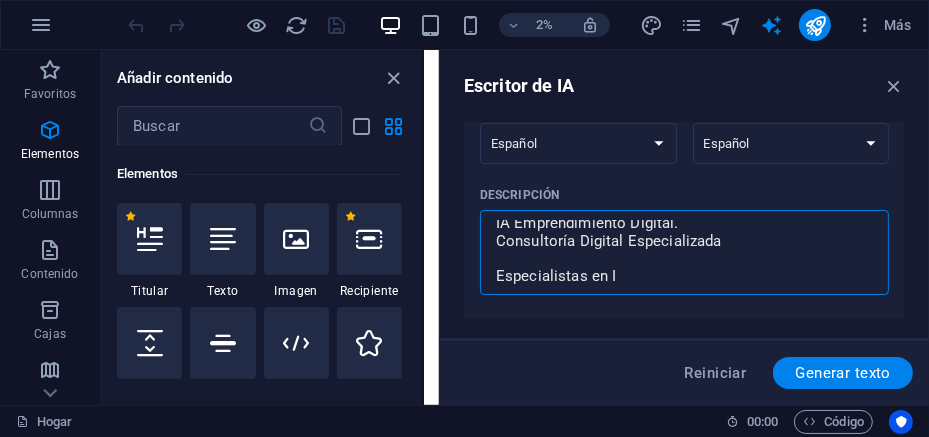 type on "IA Emprendimiento Digital.
Consultoría Digital Especializada
Especialistas en IA" 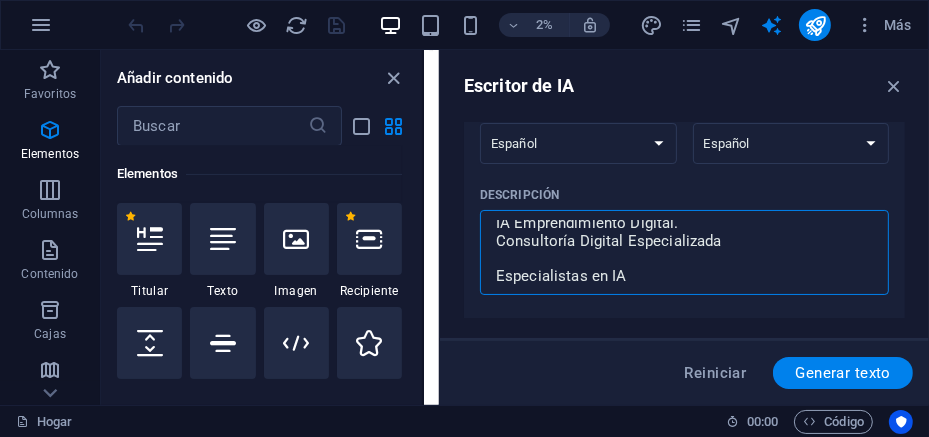 type on "IA Emprendimiento Digital.
Consultoría Digital Especializada
Especialistas en IA," 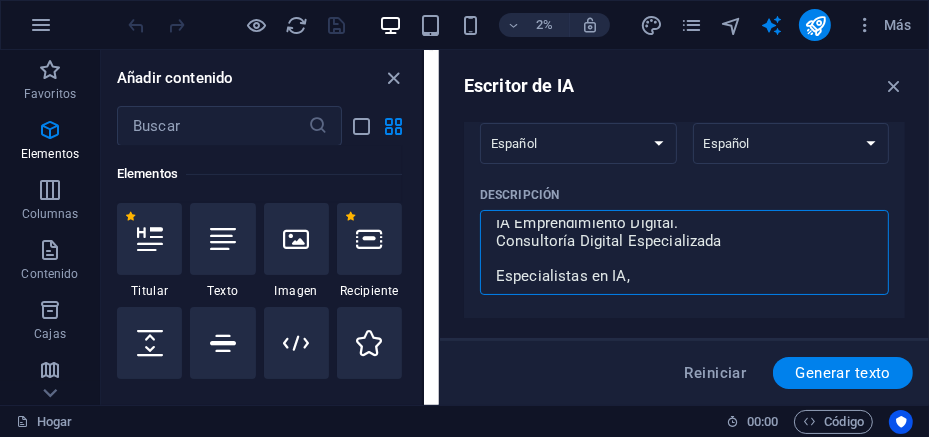 type on "x" 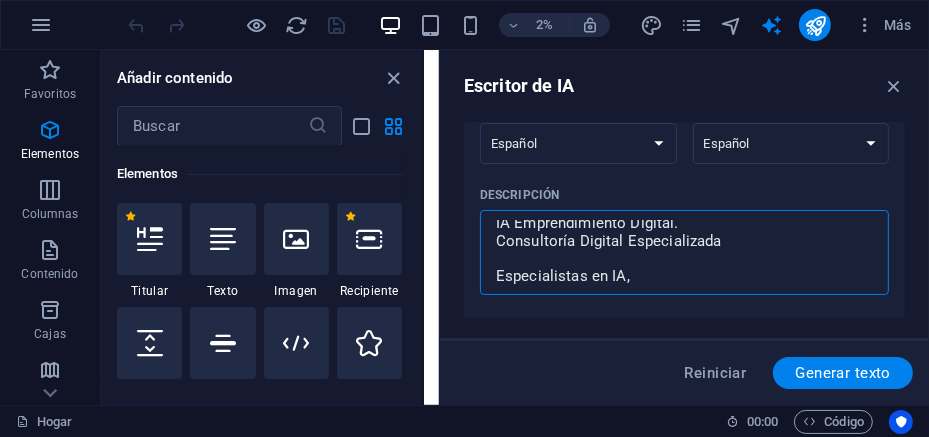 type 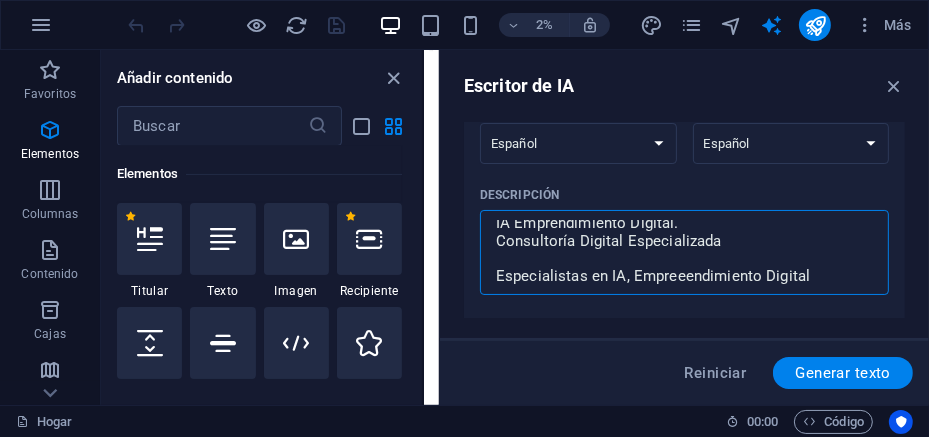 click on "IA Emprendimiento Digital.
Consultoría Digital Especializada
Especialistas en IA, Empreeendimiento Digital" at bounding box center (684, 252) 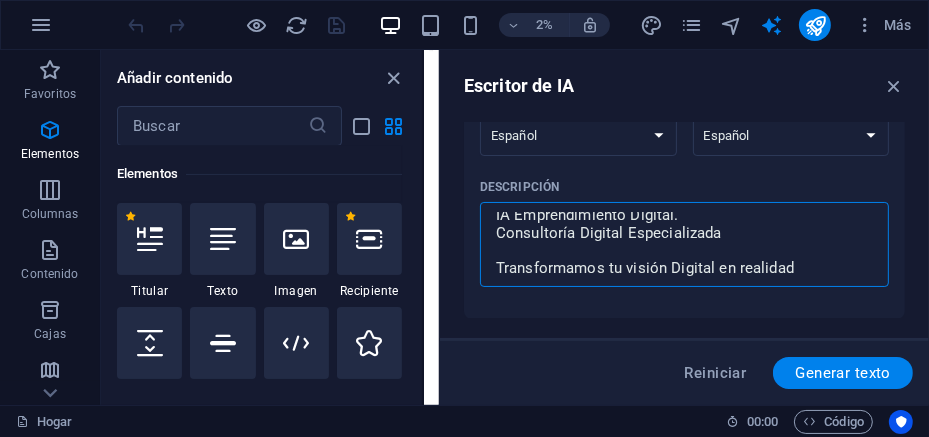 scroll, scrollTop: 199, scrollLeft: 0, axis: vertical 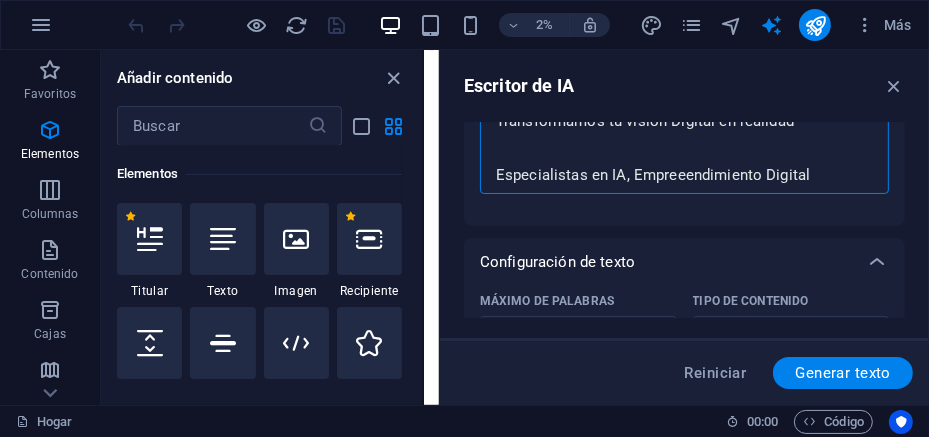 click on "IA Emprendimiento Digital.
Consultoría Digital Especializada
Transformamos tu visión Digital en realidad
Especialistas en IA, Empreeendimiento Digital" at bounding box center (684, 151) 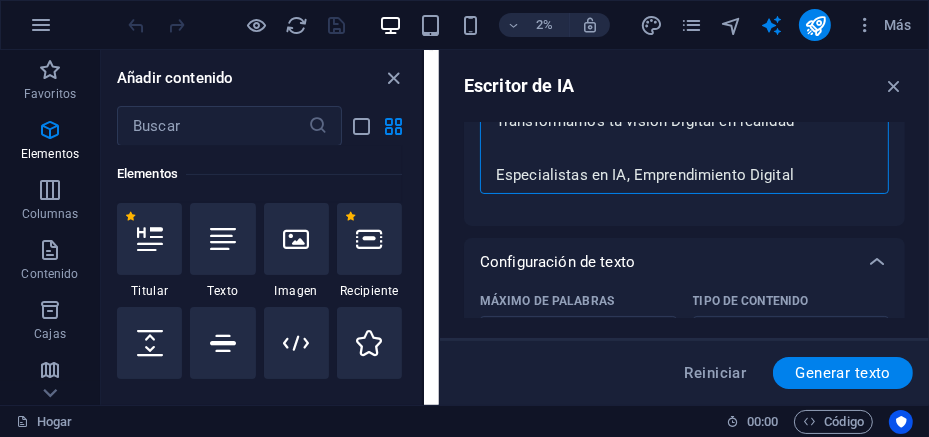 click on "IA Emprendimiento Digital.
Consultoría Digital Especializada
Transformamos tu visión Digital en realidad
Especialistas en IA, Emprendimiento Digital" at bounding box center (684, 151) 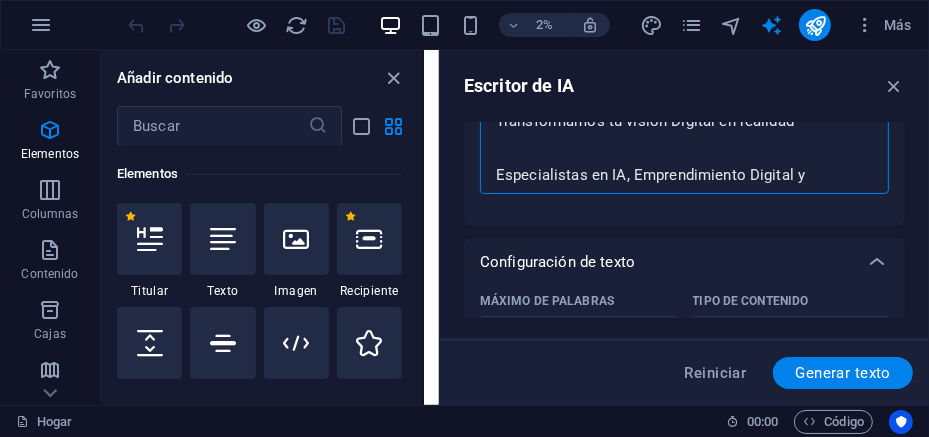scroll, scrollTop: 199, scrollLeft: 0, axis: vertical 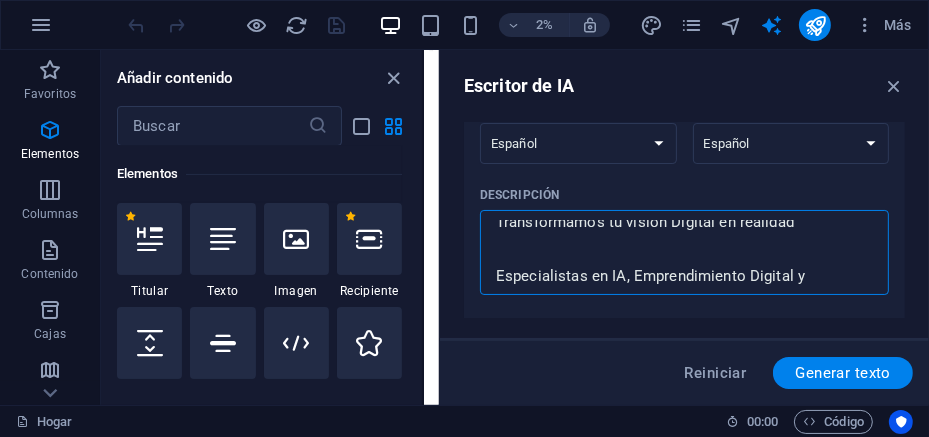 click on "IA Emprendimiento Digital.
Consultoría Digital Especializada
Transformamos tu visión Digital en realidad
Especialistas en IA, Emprendimiento Digital y Markiting" at bounding box center (684, 252) 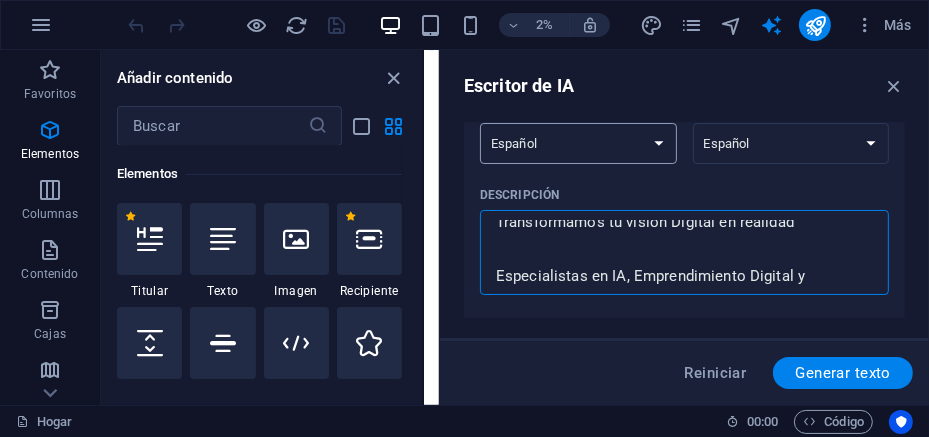 drag, startPoint x: 845, startPoint y: 272, endPoint x: 520, endPoint y: 149, distance: 347.49677 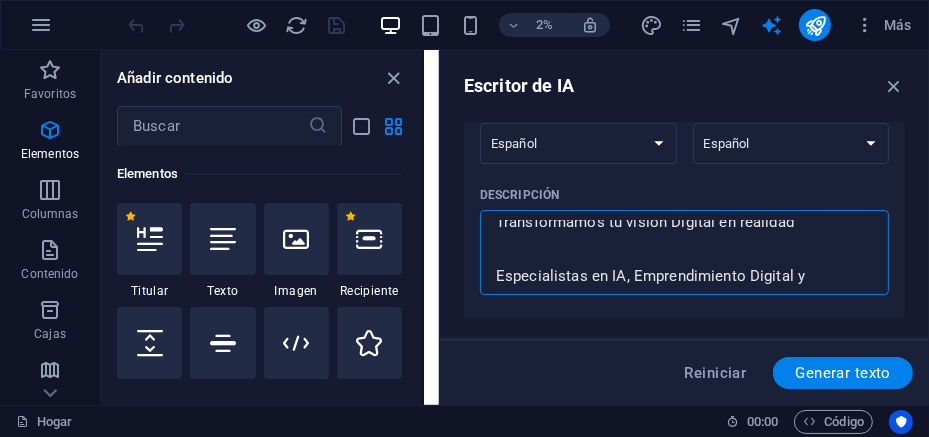 click on "IA Emprendimiento Digital.
Consultoría Digital Especializada
Transformamos tu visión Digital en realidad
Especialistas en IA, Emprendimiento Digital y Markiting" at bounding box center [684, 252] 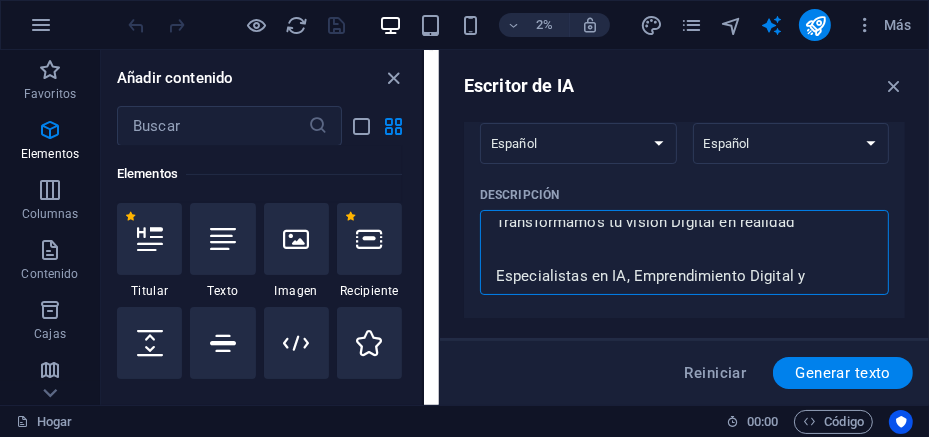 scroll, scrollTop: 83, scrollLeft: 0, axis: vertical 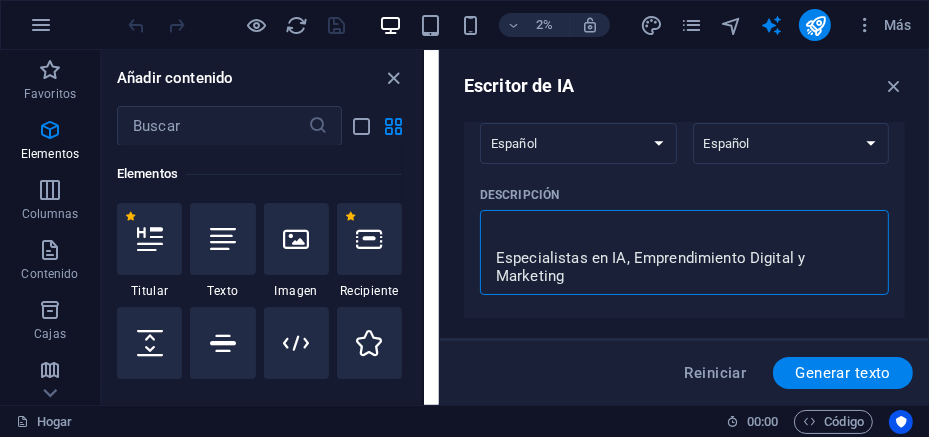 click on "IA Emprendimiento Digital.
Consultoría Digital Especializada
Transformamos tu visión Digital en realidad
Especialistas en IA, Emprendimiento Digital y Marketing" at bounding box center (684, 252) 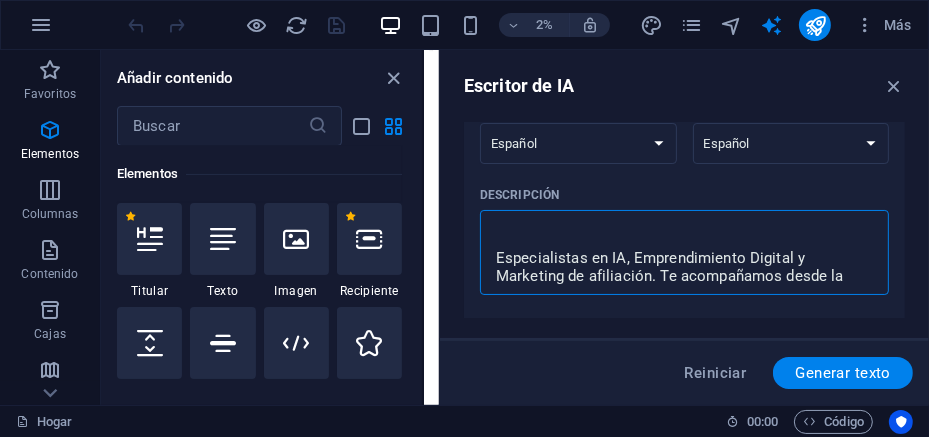 scroll, scrollTop: 101, scrollLeft: 0, axis: vertical 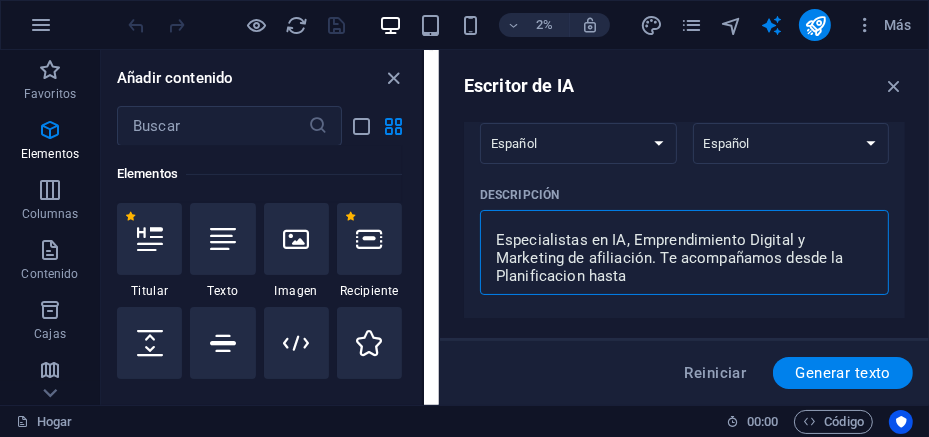 click on "IA Emprendimiento Digital.
Consultoría Digital Especializada
Transformamos tu visión Digital en realidad
Especialistas en IA, Emprendimiento Digital y Marketing de afiliación. Te acompañamos desde la Planificacion hasta" at bounding box center [684, 252] 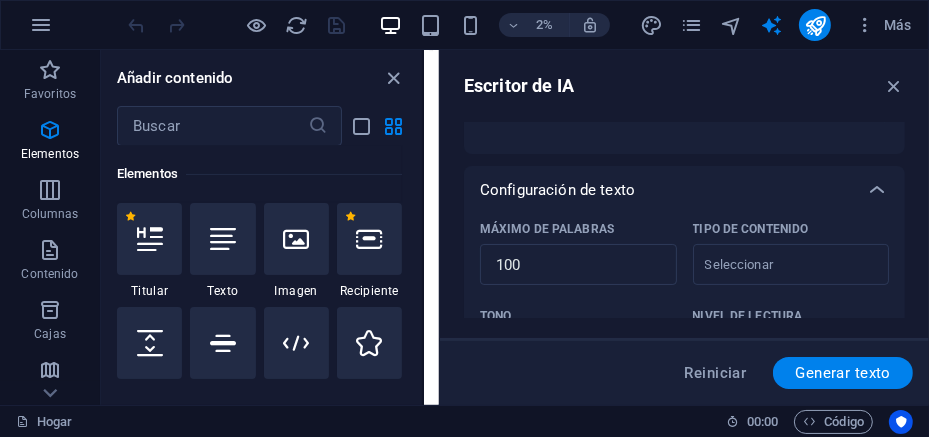 scroll, scrollTop: 399, scrollLeft: 0, axis: vertical 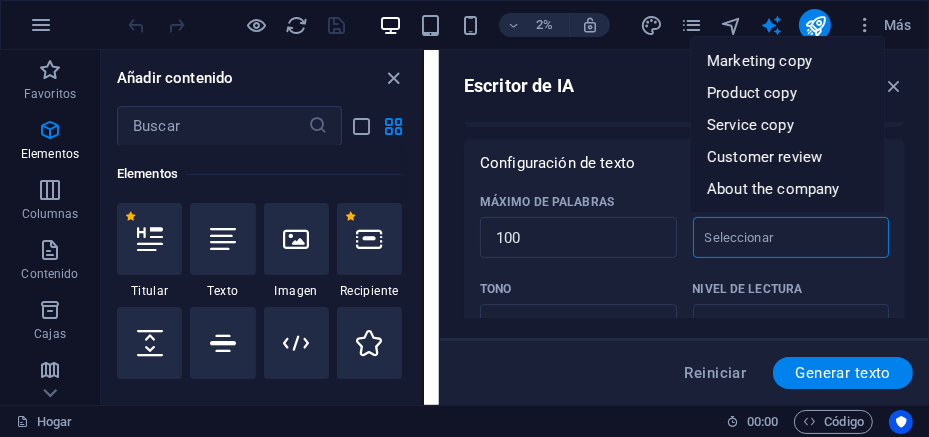 click on "Tipo de contenido ​" at bounding box center (775, 237) 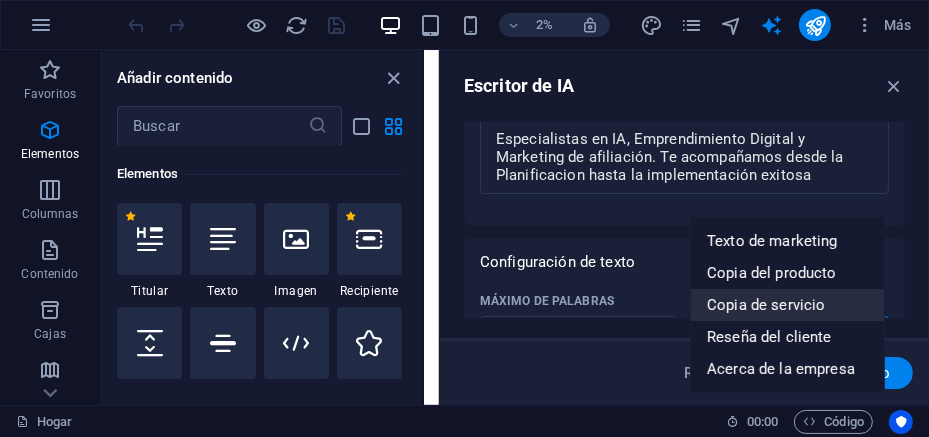 scroll, scrollTop: 199, scrollLeft: 0, axis: vertical 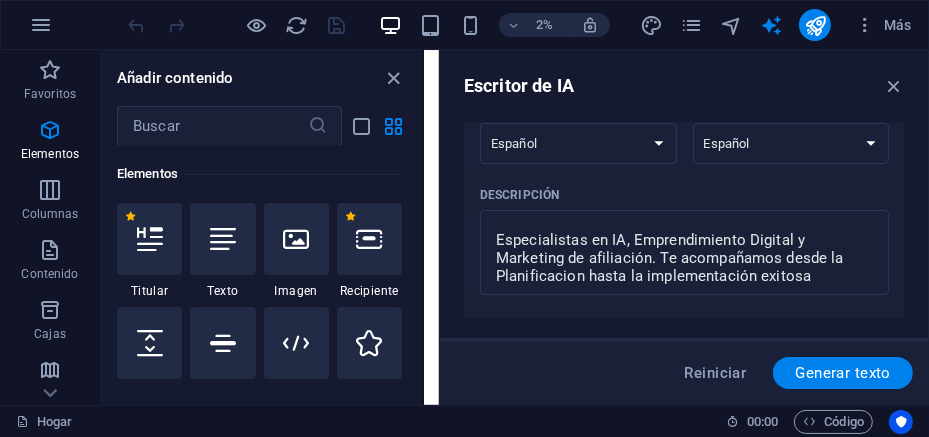 click on "Escritor de IA" at bounding box center (684, 86) 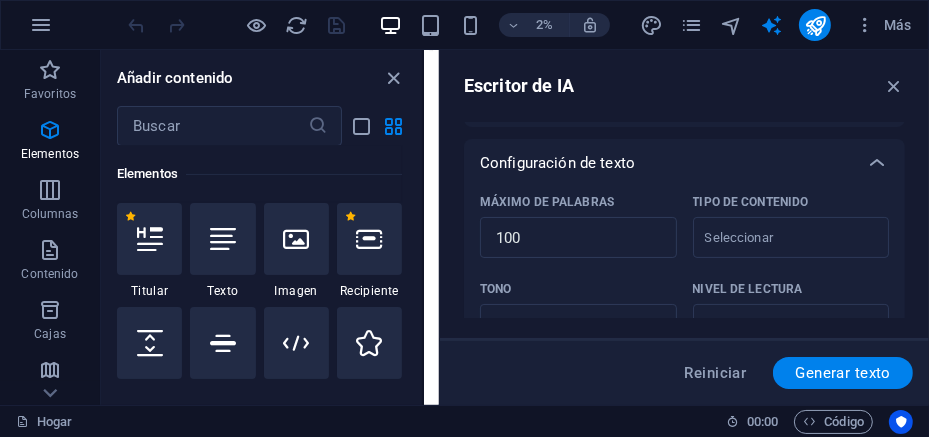 scroll, scrollTop: 499, scrollLeft: 0, axis: vertical 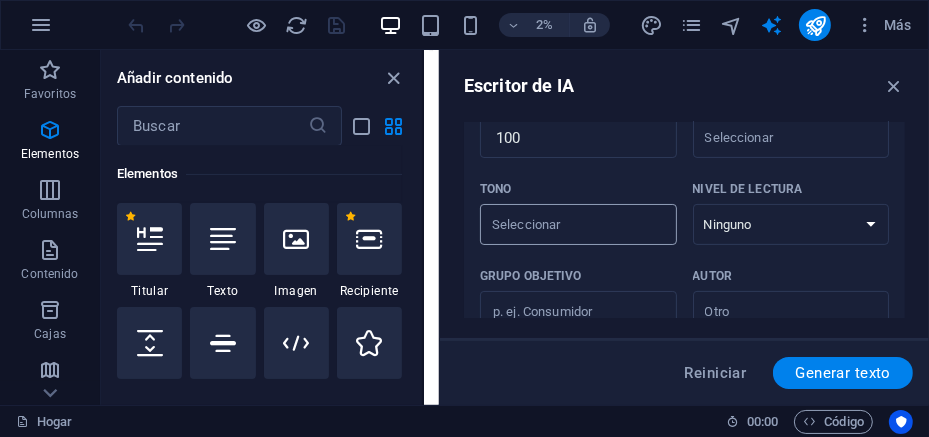 click on "​" at bounding box center [578, 224] 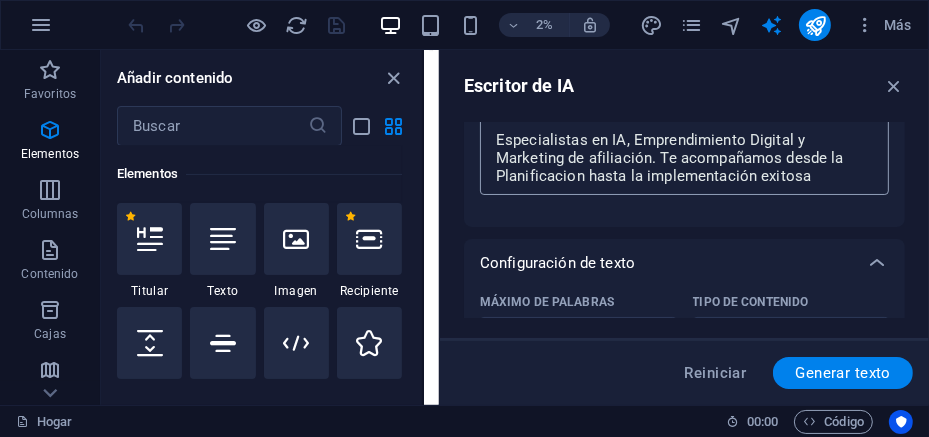 scroll, scrollTop: 318, scrollLeft: 0, axis: vertical 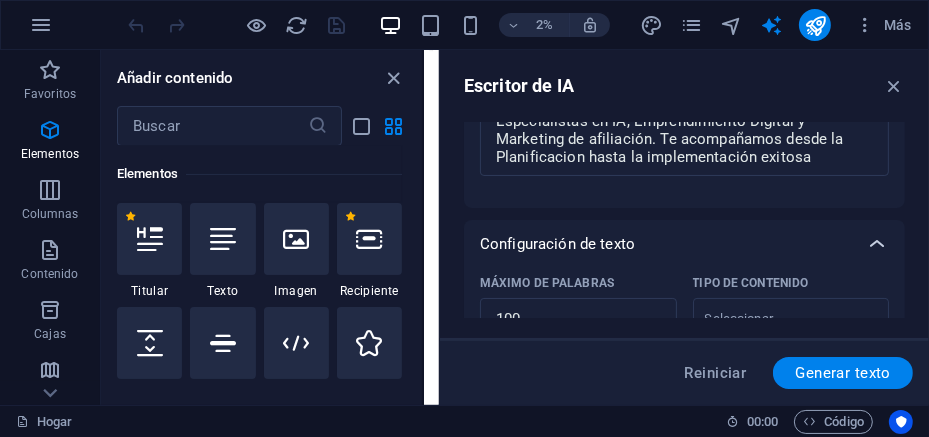 click at bounding box center [877, 244] 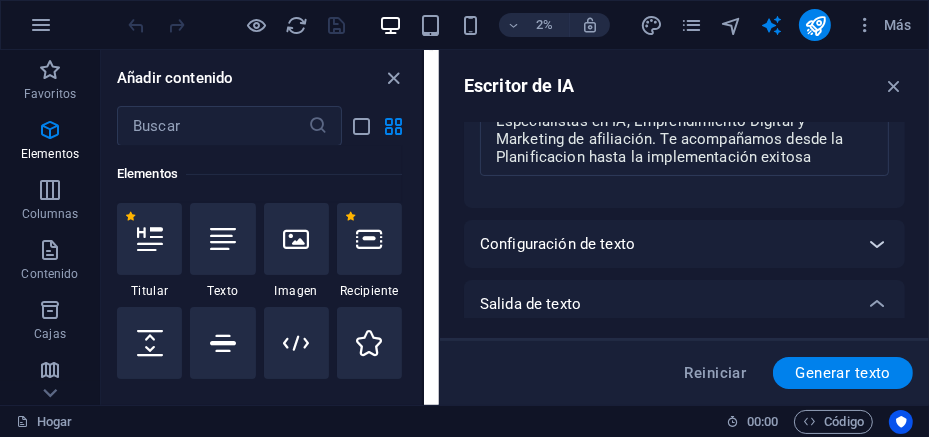 click at bounding box center [877, 244] 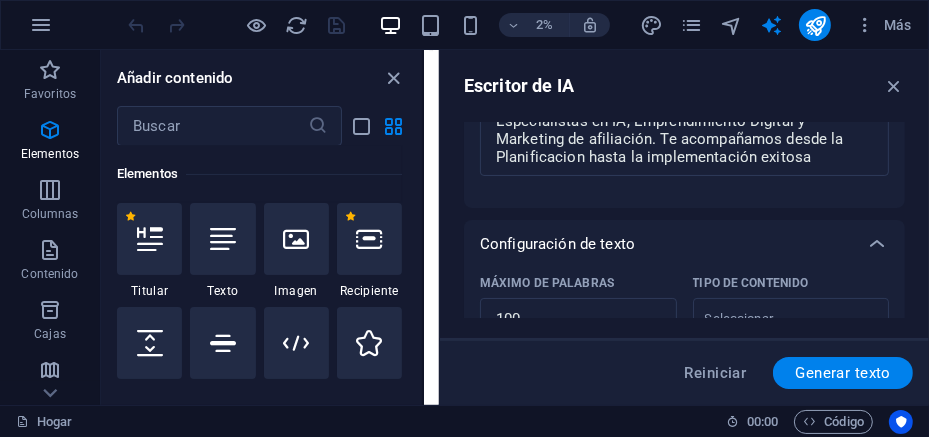 scroll, scrollTop: 418, scrollLeft: 0, axis: vertical 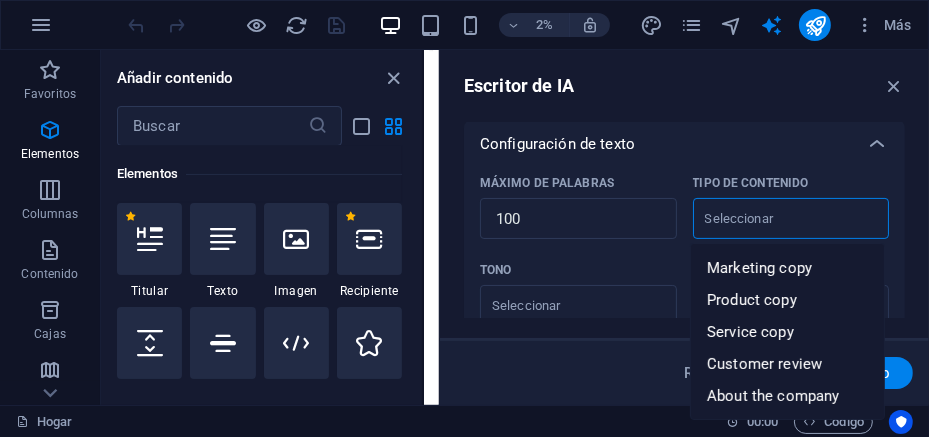click on "Tipo de contenido ​" at bounding box center (775, 218) 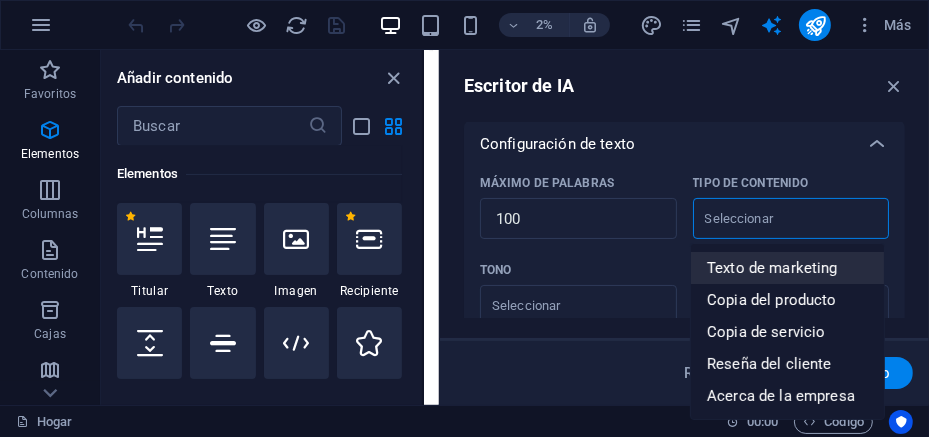 click on "Texto de marketing" at bounding box center (772, 268) 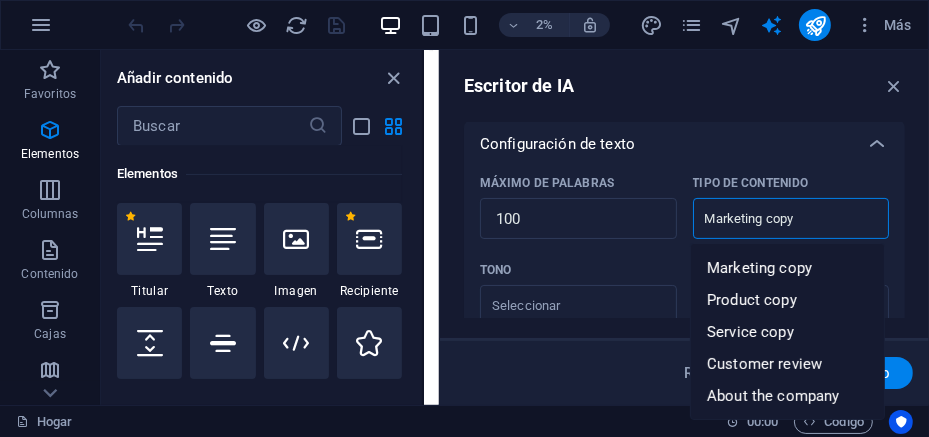 click on "Marketing copy" at bounding box center (775, 218) 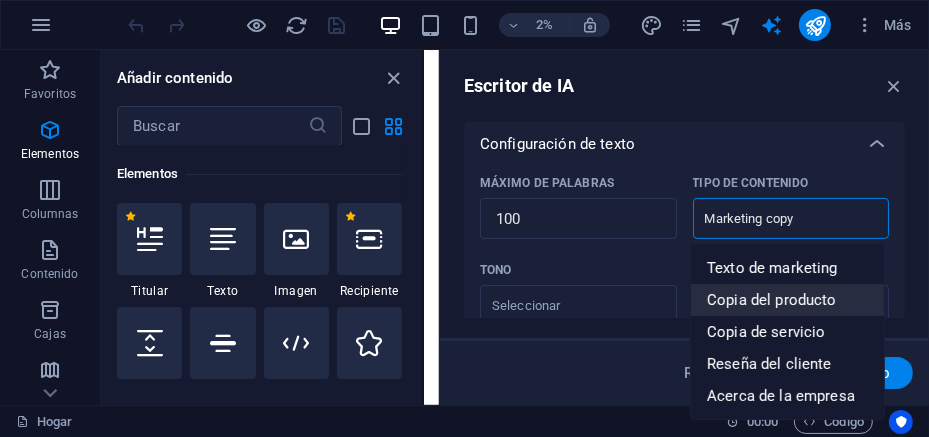 click on "Copia del producto" at bounding box center (772, 300) 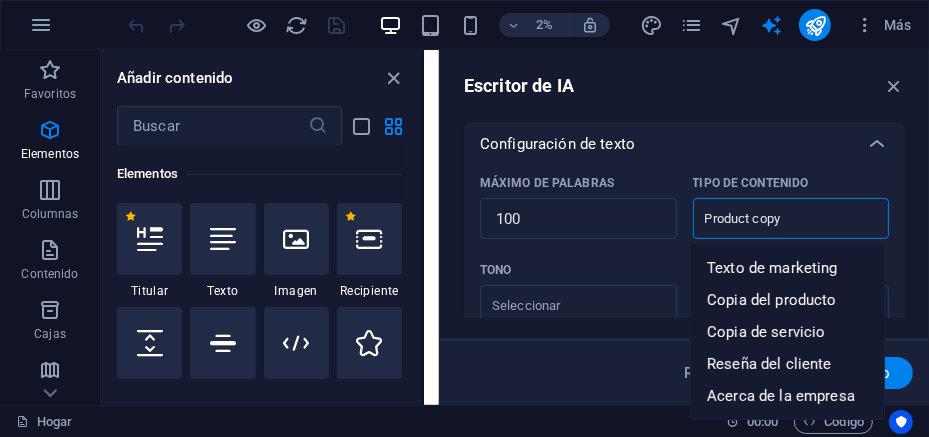 click on "Product copy" at bounding box center [775, 218] 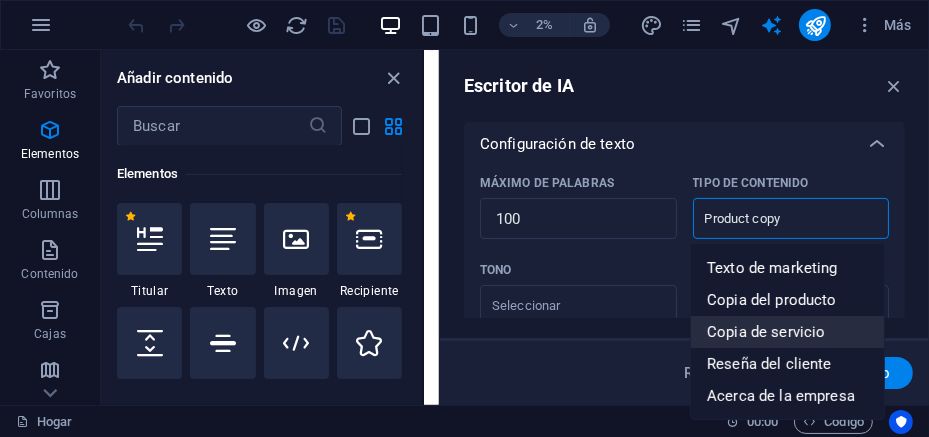 click on "Copia de servicio" at bounding box center [766, 332] 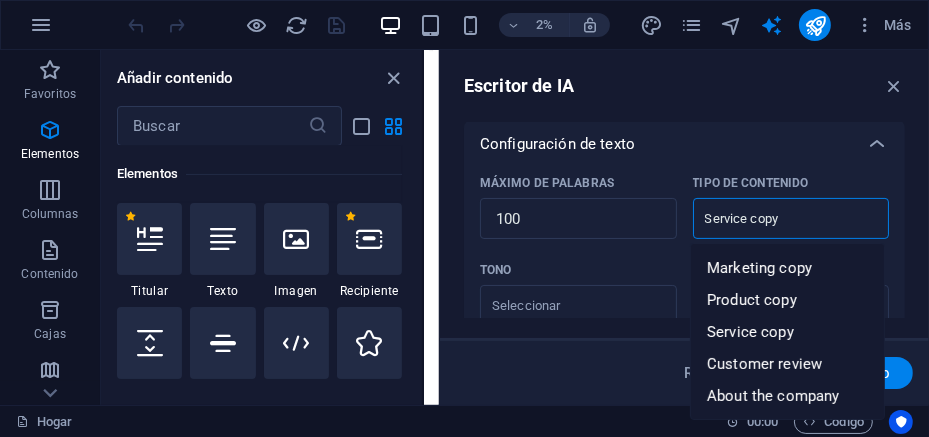 click on "Service copy" at bounding box center [775, 218] 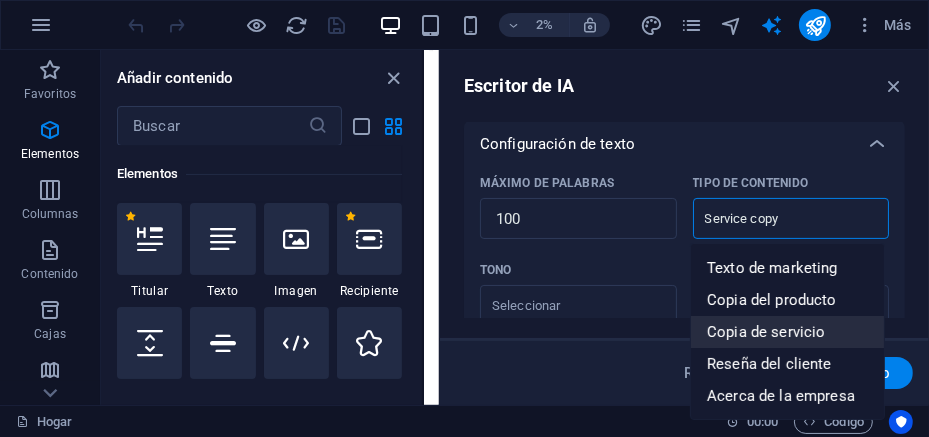 scroll, scrollTop: 96, scrollLeft: 0, axis: vertical 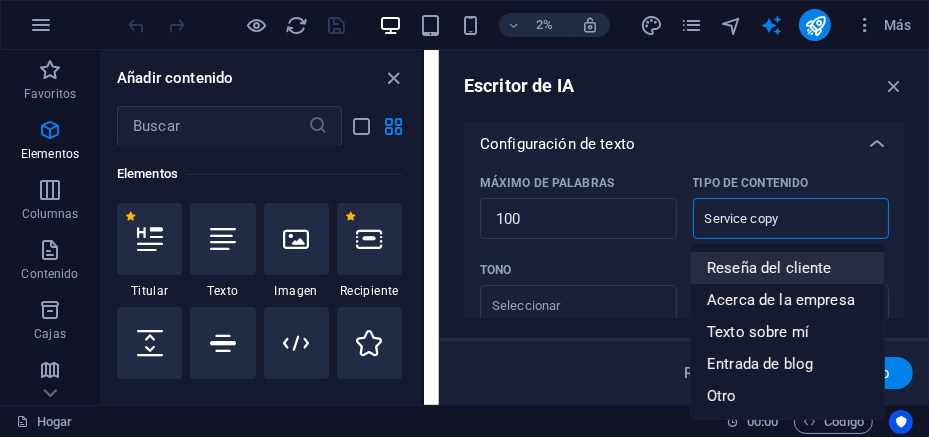 click on "Reseña del cliente" at bounding box center (769, 268) 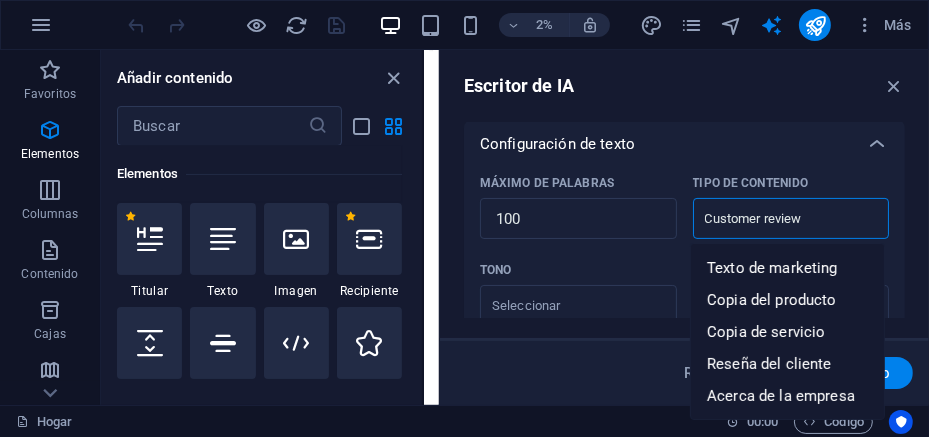 click on "Customer review" at bounding box center (775, 218) 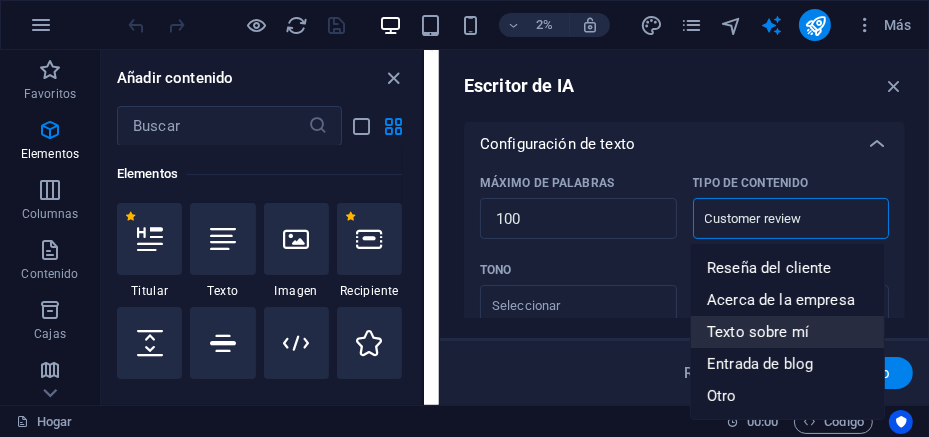 scroll, scrollTop: 0, scrollLeft: 0, axis: both 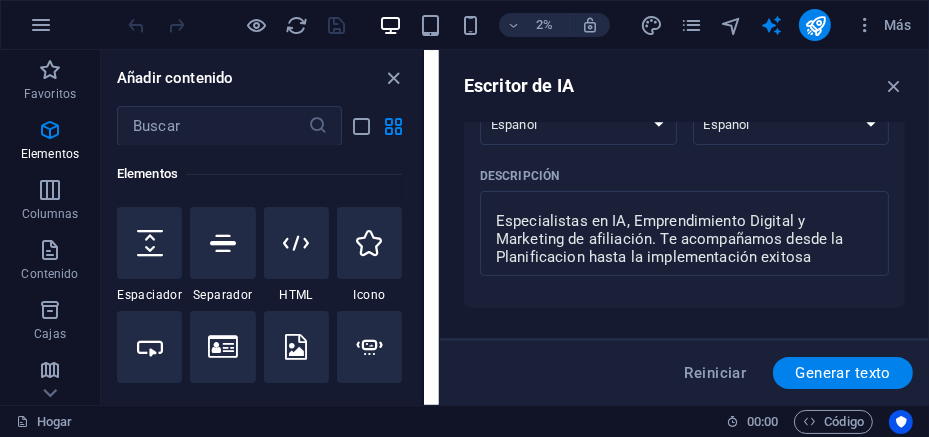 click on "Idioma de entrada albanés árabe armenio Awadhi azerbaiyano baskir vasco bielorruso bengalí Bhojpuri bosnio portugués brasileño búlgaro Cantonés (Yue) catalán Chhattisgarhi Chino croata checo danés Dogri Holandés Inglés estonio feroés finlandés Francés gallego georgiano Alemán Griego Gujarati Haryanvi hindi húngaro indonesio irlandés italiano japonés javanés Canarés Cachemira kazajo Konkani coreano Kirguistán letón lituano macedónio Maithili malayo maltés mandarín chino mandarín Maratí Marwari Min Nan Moldavo mongol montenegrino Nepalí noruego Oriya Pastún Persa (farsi) Polaco portugués punjabi Rajastán rumano ruso Sanskrit Santali serbio Sindhi Cingalés eslovaco esloveno esloveno Español ucranio Urdu uzbeko vietnamita galés Wu Idioma de salida albanés árabe armenio Awadhi azerbaiyano baskir vasco bielorruso bengalí Bhojpuri bosnio portugués brasileño búlgaro Cantonés (Yue) catalán Chhattisgarhi Chino croata checo danés Dogri Holandés Inglés estonio feroés Francés" at bounding box center [684, 117] 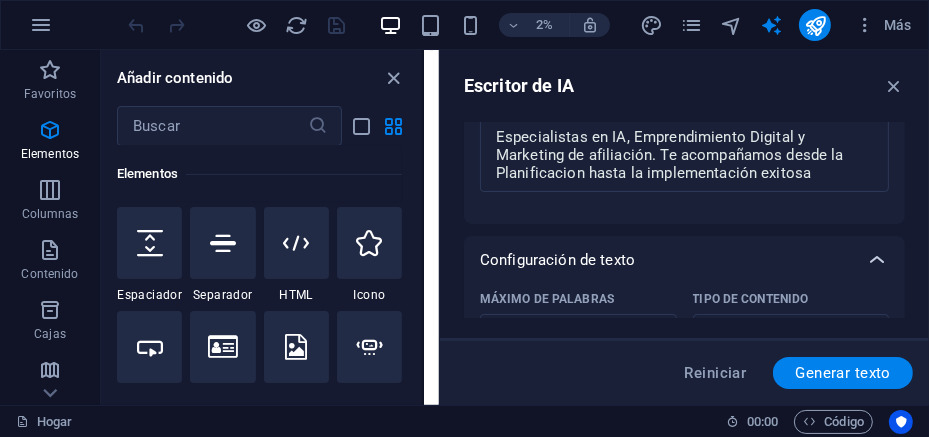 scroll, scrollTop: 318, scrollLeft: 0, axis: vertical 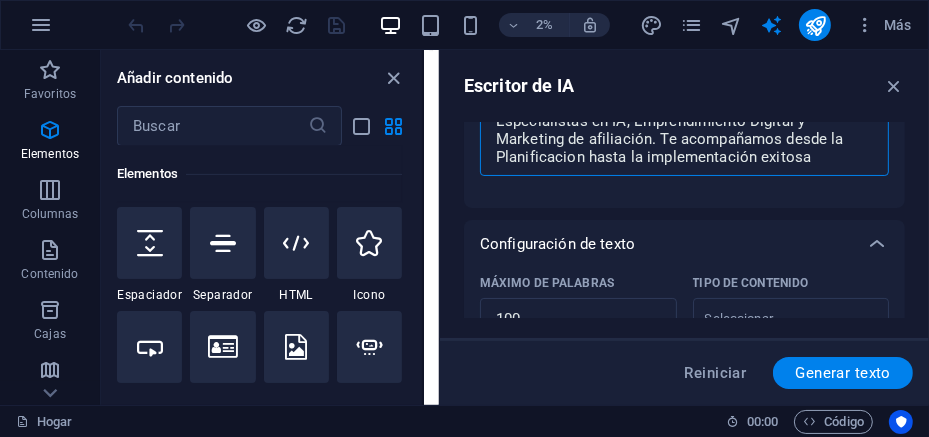 click on "IA Emprendimiento Digital.
Consultoría Digital Especializada
Transformamos tu visión Digital en realidad
Especialistas en IA, Emprendimiento Digital y Marketing de afiliación. Te acompañamos desde la Planificacion hasta la implementación exitosa" at bounding box center (684, 133) 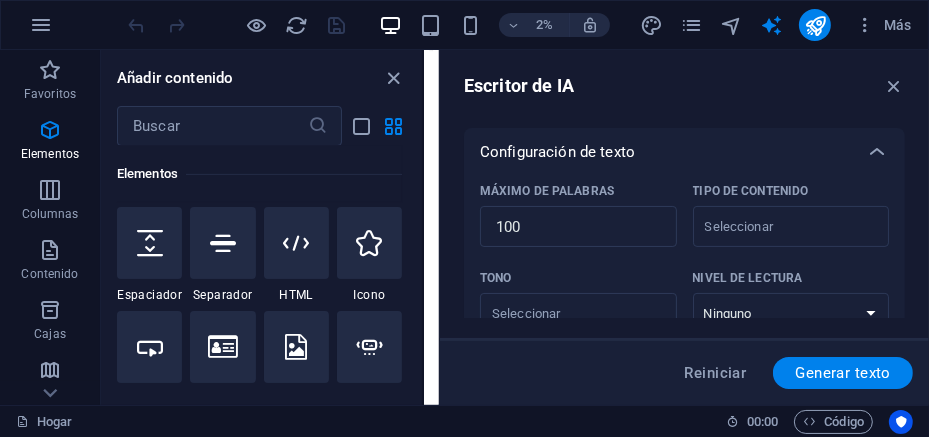 scroll, scrollTop: 399, scrollLeft: 0, axis: vertical 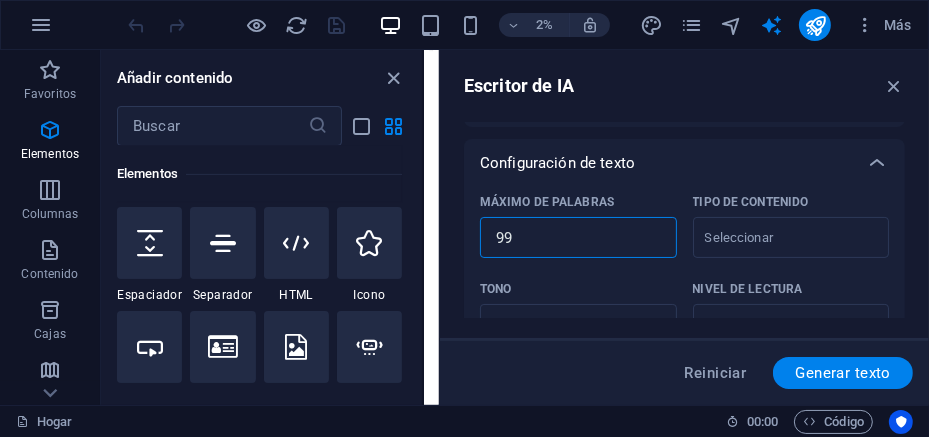 click on "99" at bounding box center (578, 238) 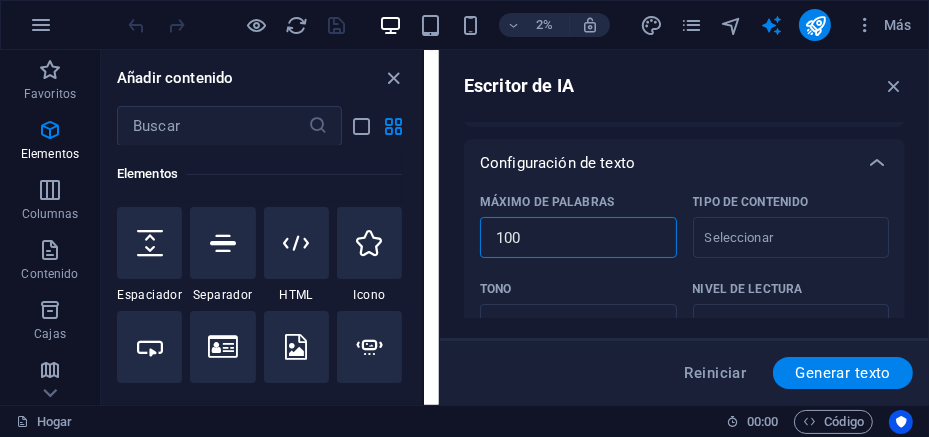 click on "100" at bounding box center [578, 238] 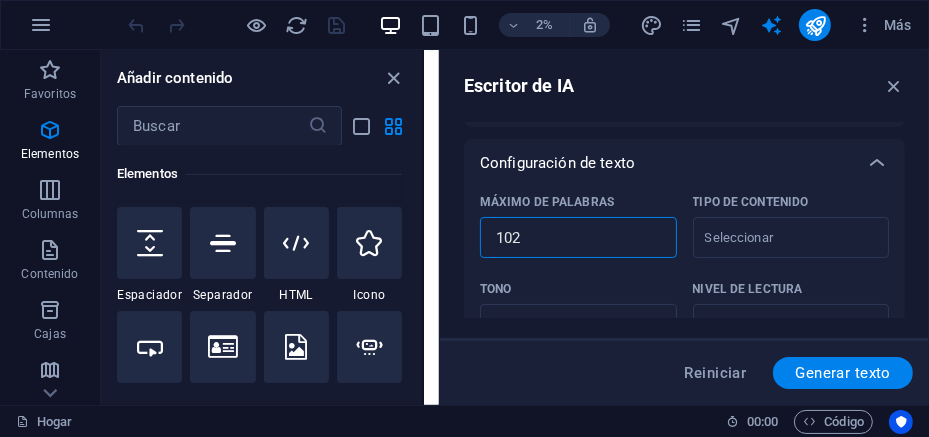 click on "102" at bounding box center (578, 238) 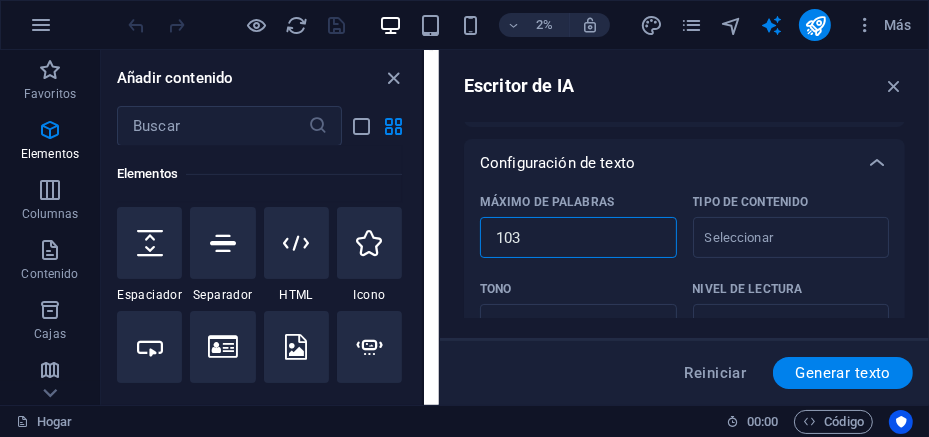 click on "103" at bounding box center [578, 238] 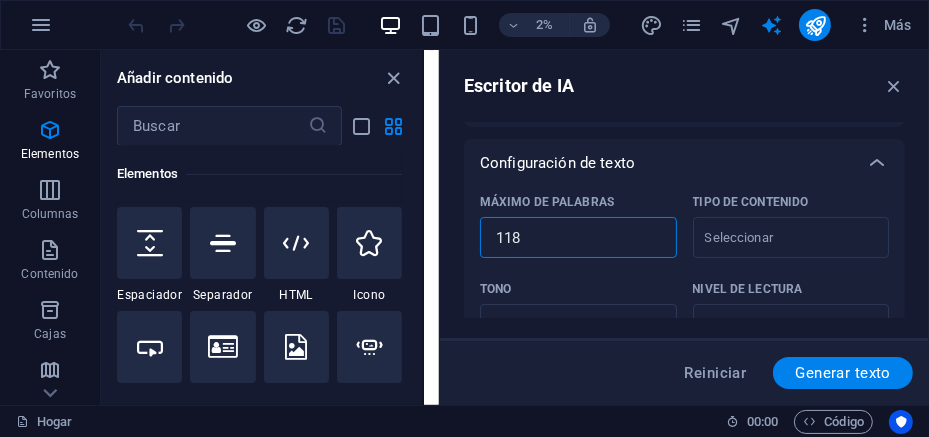 click on "118" at bounding box center (578, 238) 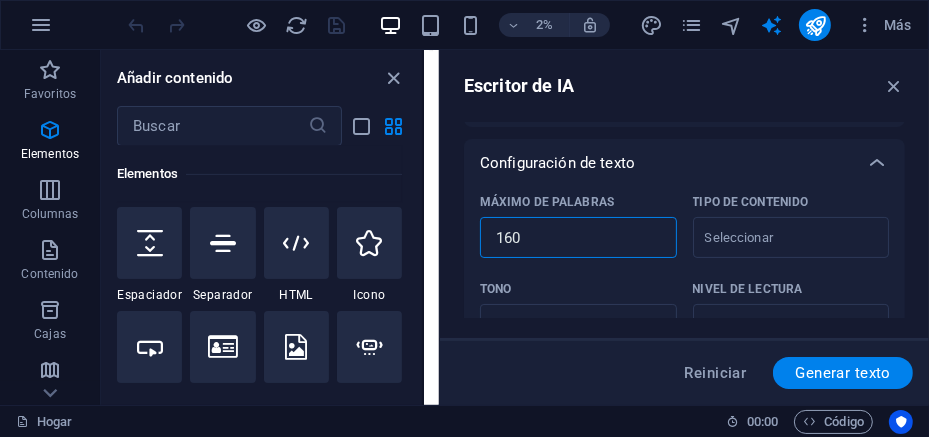 click on "160" at bounding box center (578, 238) 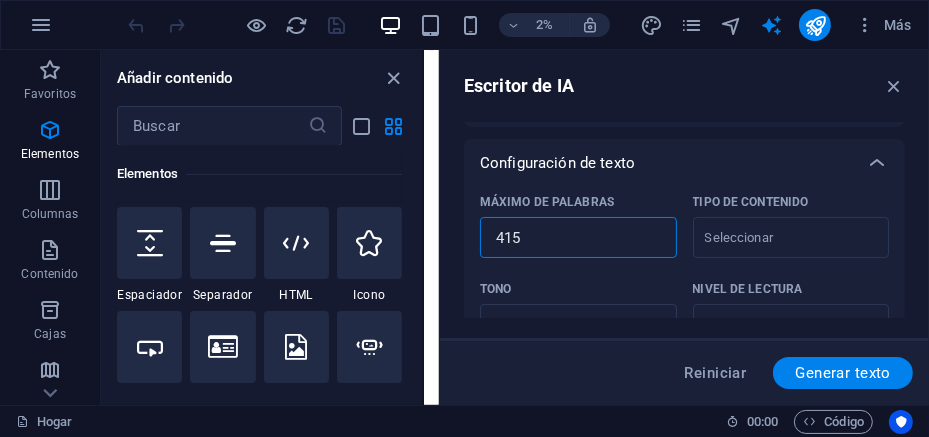 drag, startPoint x: 650, startPoint y: 230, endPoint x: 659, endPoint y: 236, distance: 10.816654 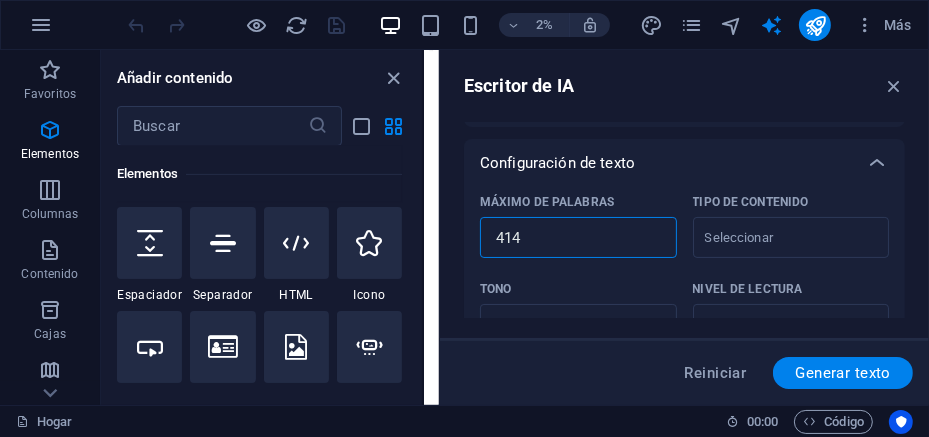 click on "414" at bounding box center [578, 238] 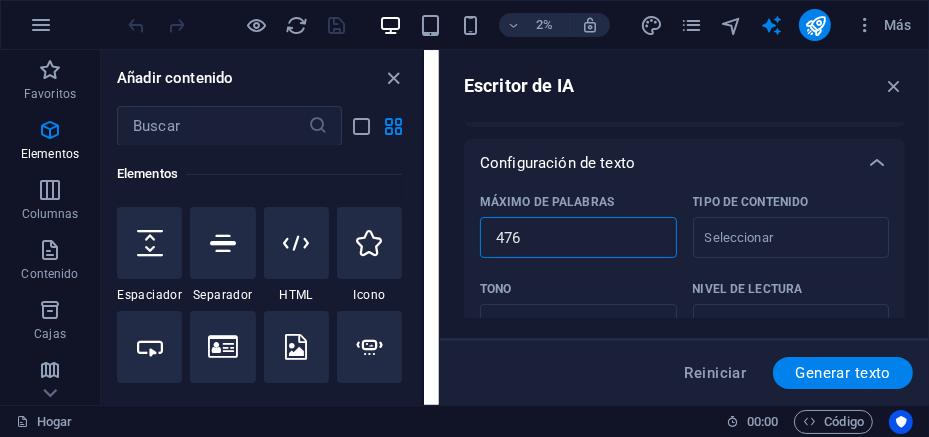 click on "476" at bounding box center [578, 238] 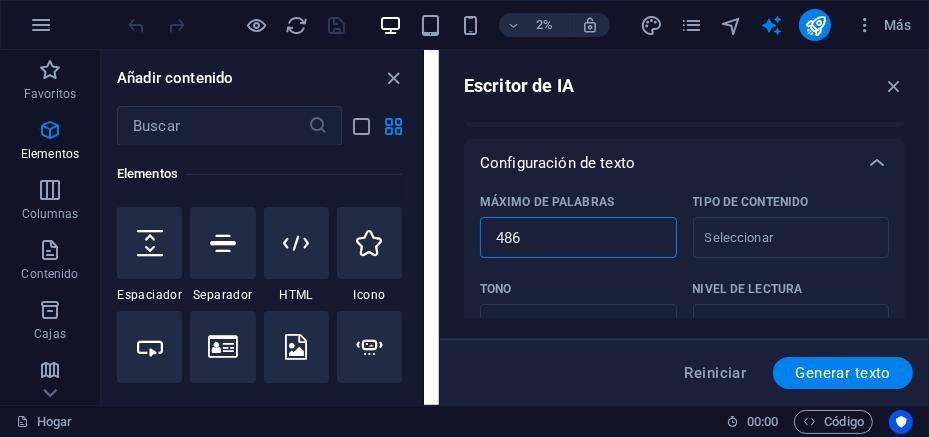 click on "486" at bounding box center [578, 238] 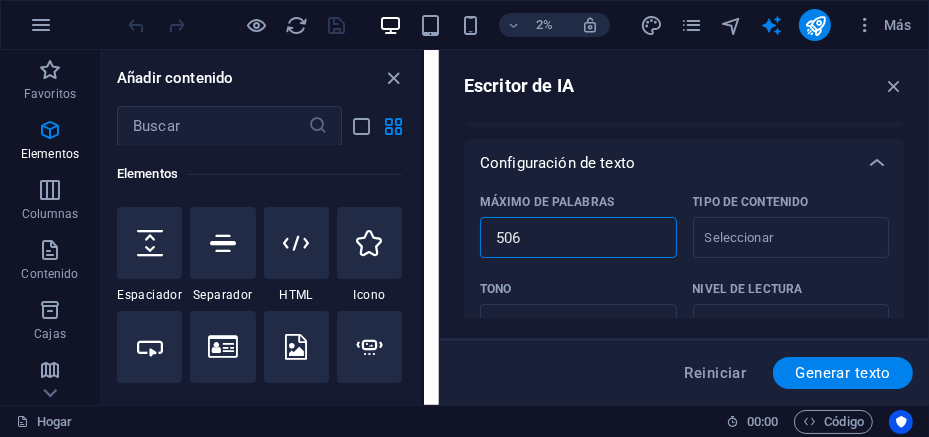 click on "506" at bounding box center (578, 238) 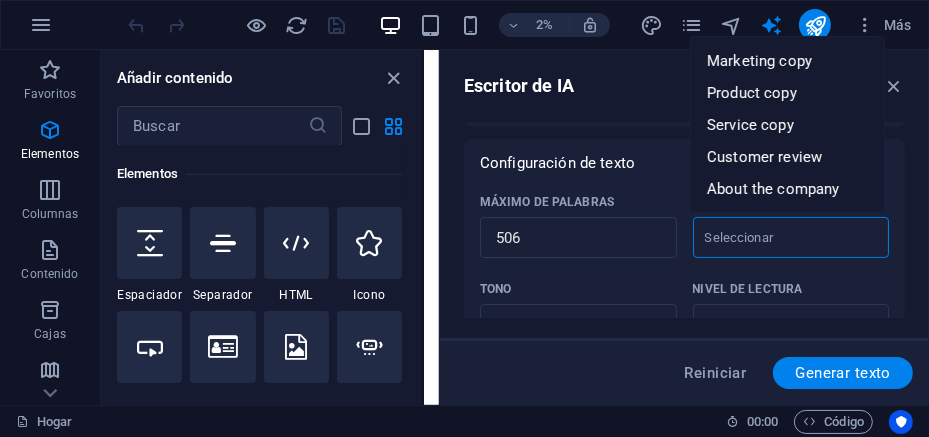 click on "Tipo de contenido ​" at bounding box center (775, 237) 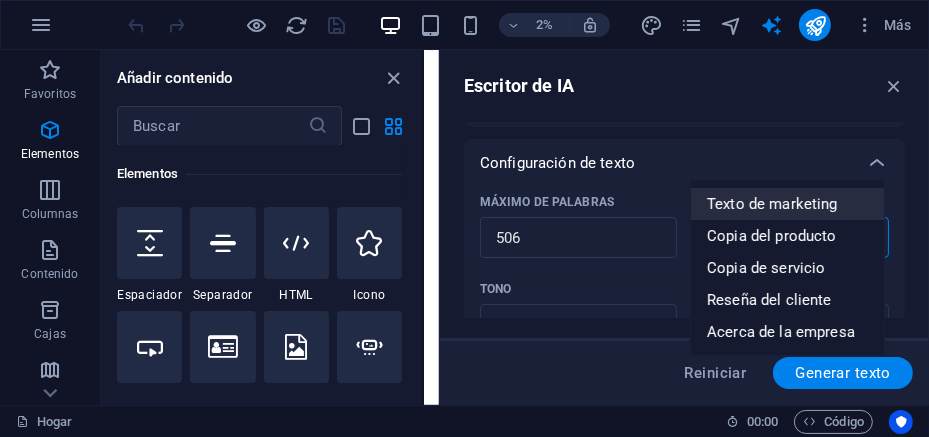 scroll, scrollTop: 499, scrollLeft: 0, axis: vertical 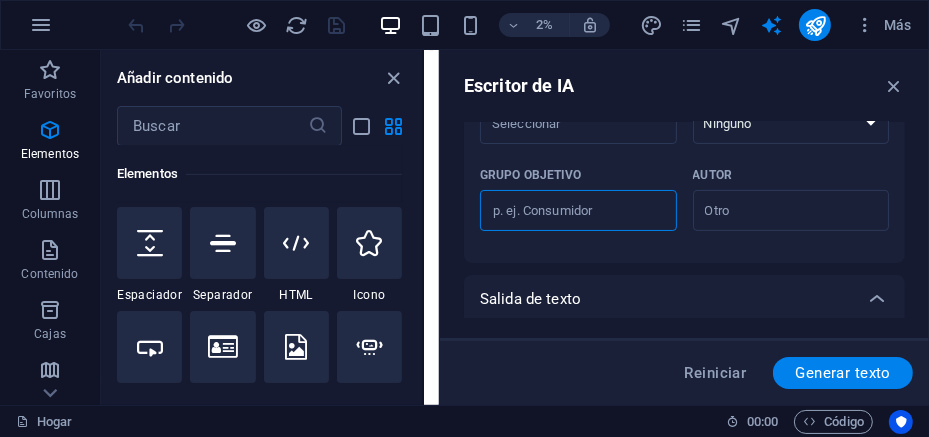 click on "Grupo objetivo ​" at bounding box center [578, 211] 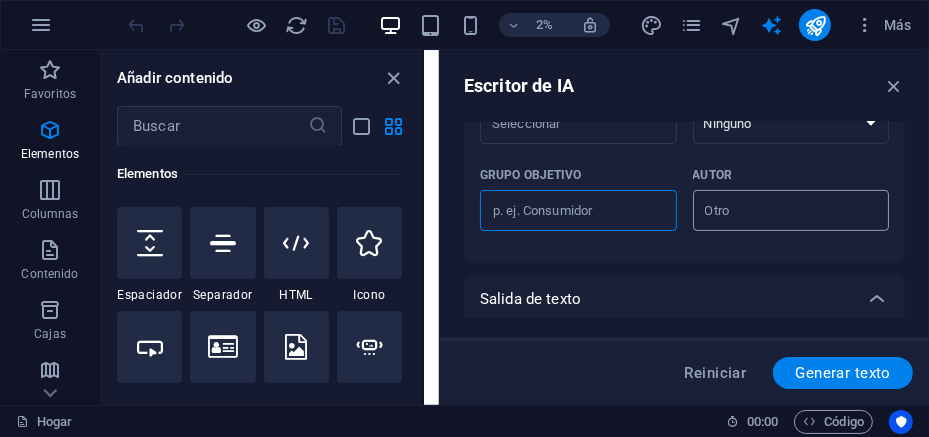 click on "Autor ​" at bounding box center (775, 210) 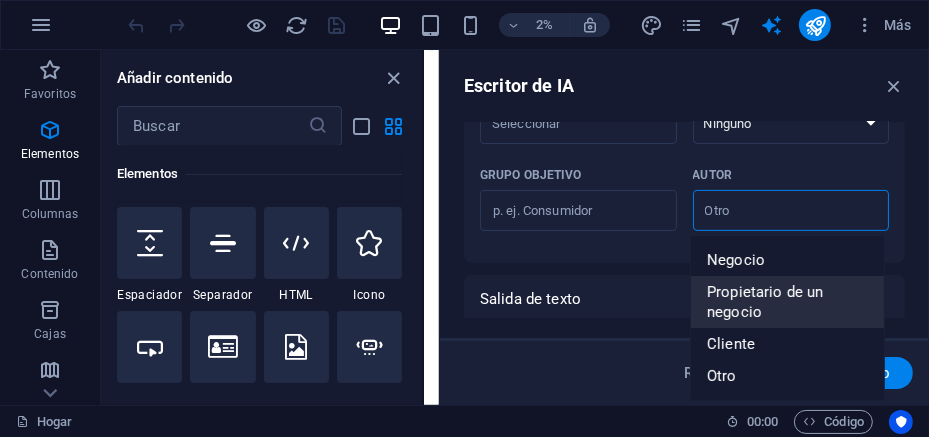 click on "Propietario de un negocio" at bounding box center (765, 302) 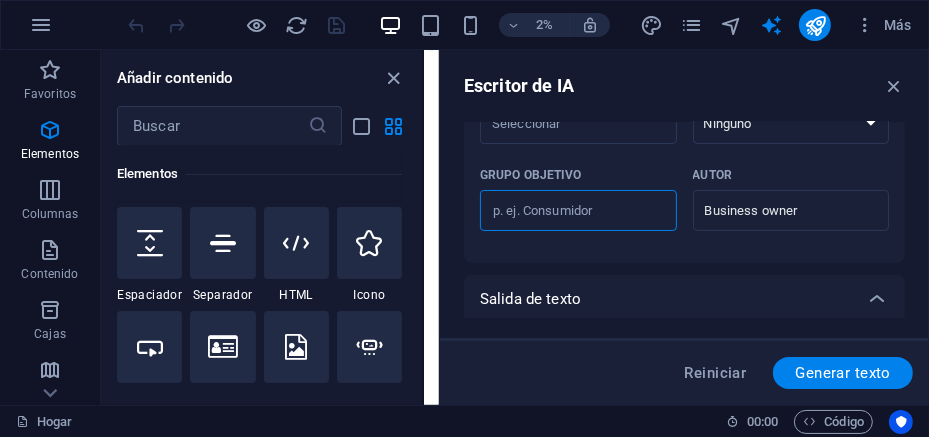 click on "Grupo objetivo ​" at bounding box center [578, 211] 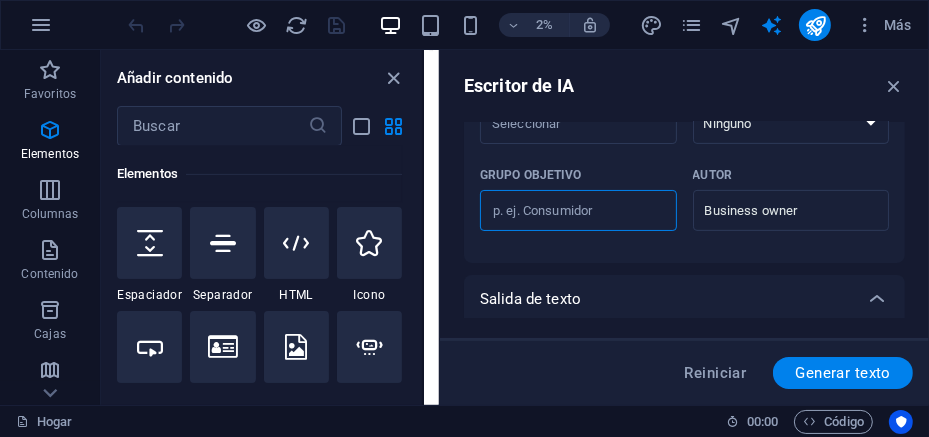 click on "Grupo objetivo ​" at bounding box center (578, 211) 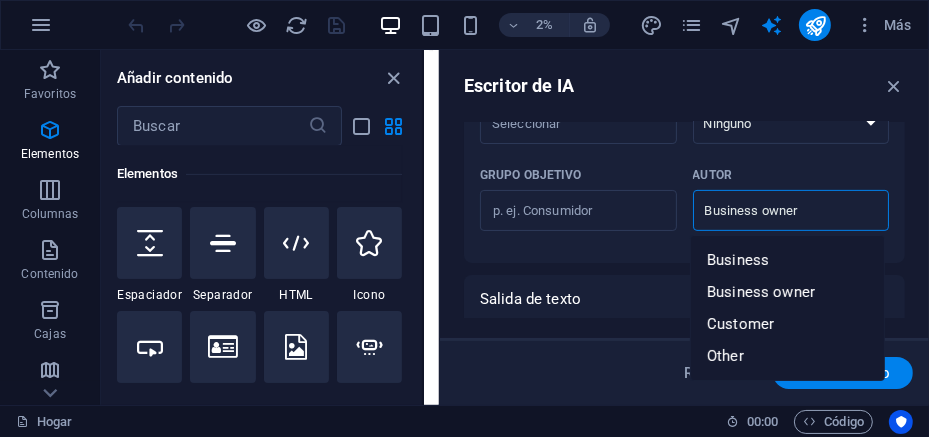 click on "Business owner" at bounding box center [775, 210] 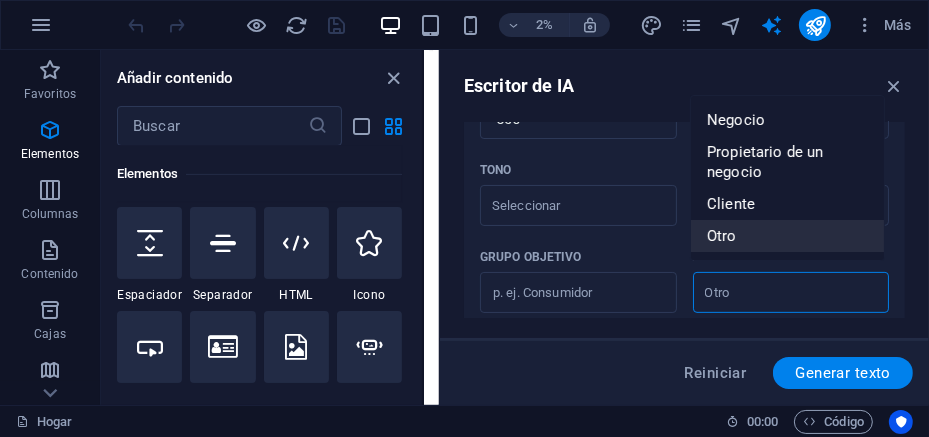 scroll, scrollTop: 618, scrollLeft: 0, axis: vertical 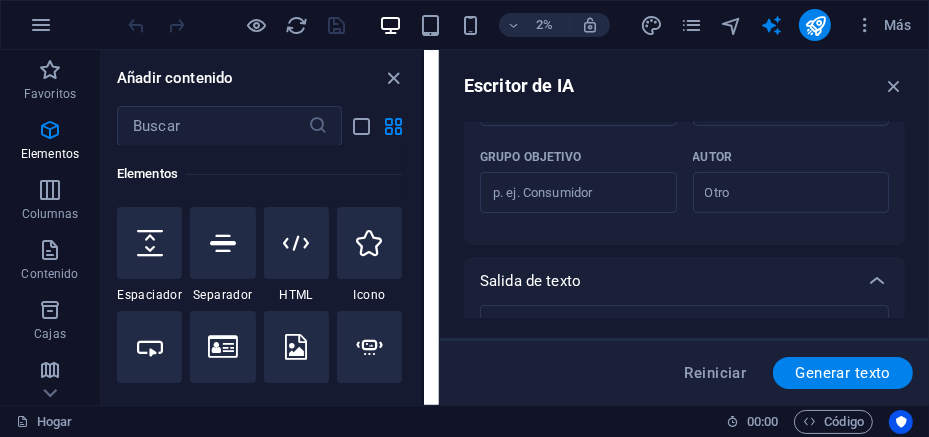 click on "Autor" at bounding box center (787, 157) 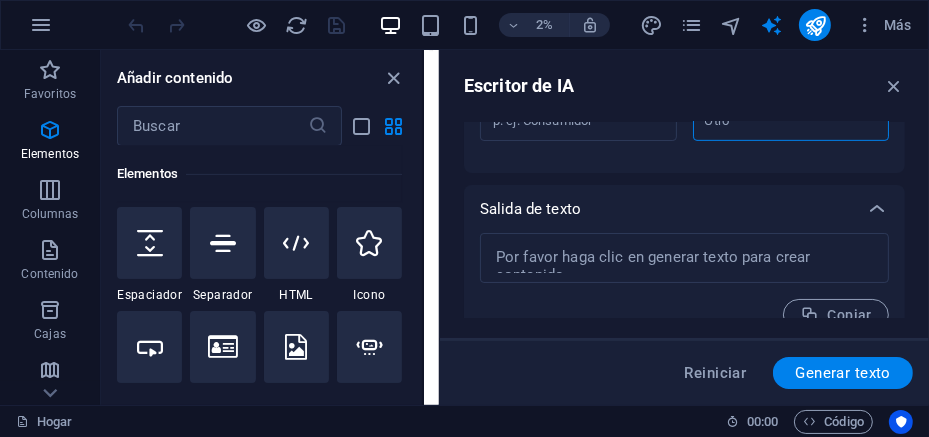 scroll, scrollTop: 718, scrollLeft: 0, axis: vertical 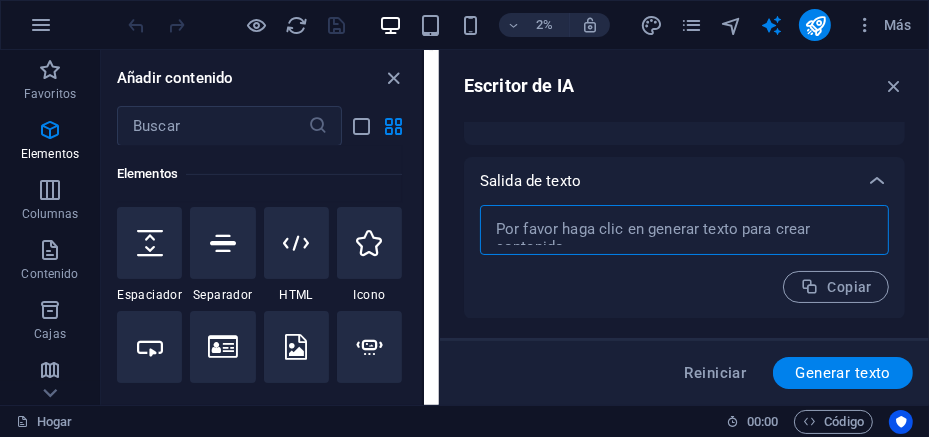 click at bounding box center (684, 230) 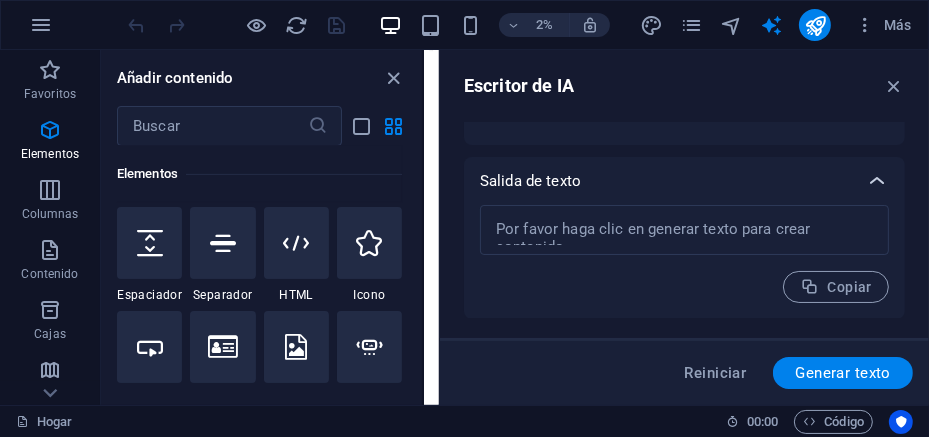 click at bounding box center (877, 181) 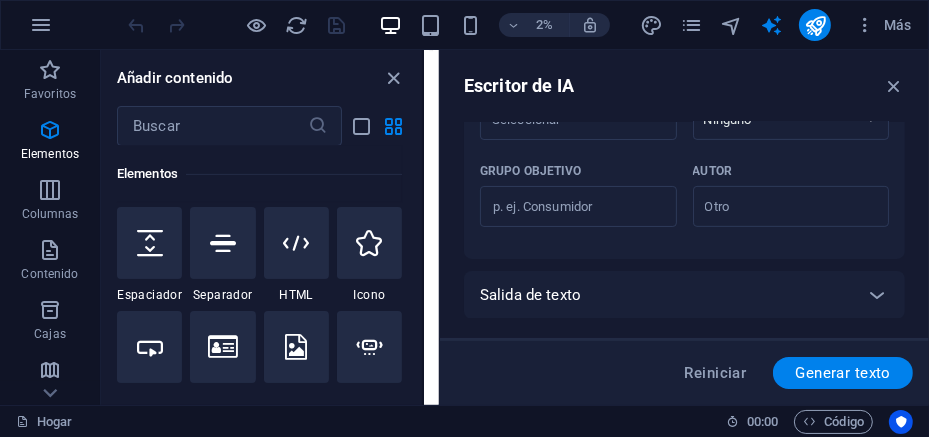 scroll, scrollTop: 604, scrollLeft: 0, axis: vertical 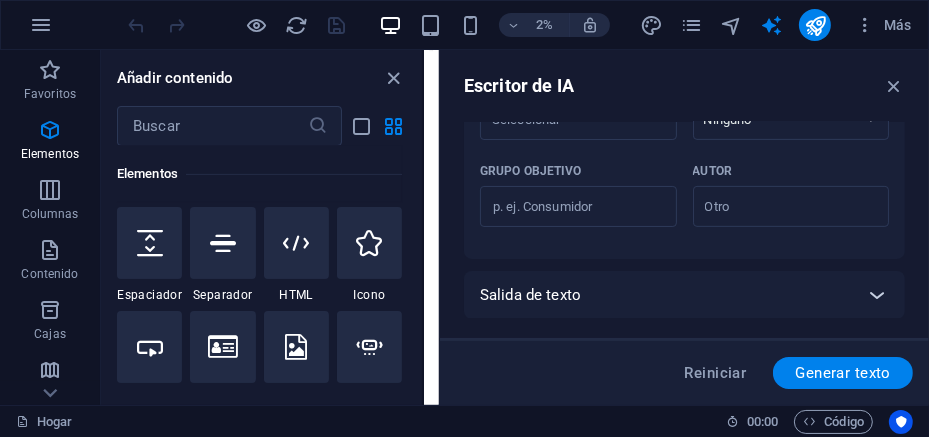 click at bounding box center [877, 295] 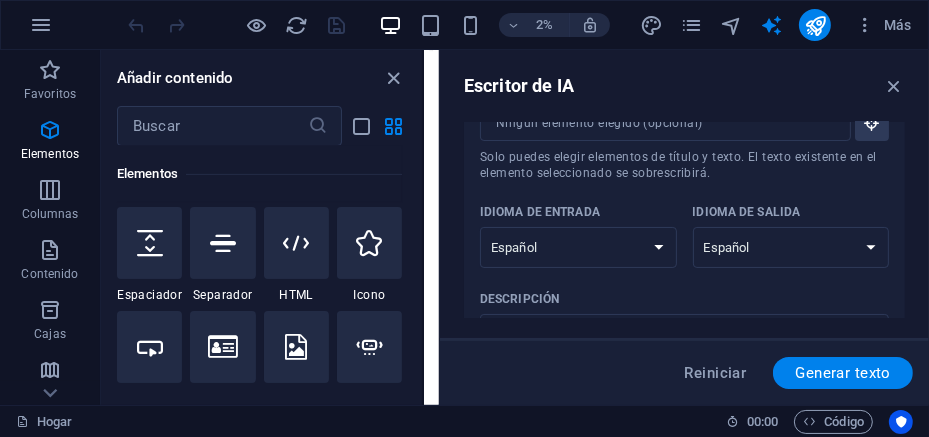 scroll, scrollTop: 199, scrollLeft: 0, axis: vertical 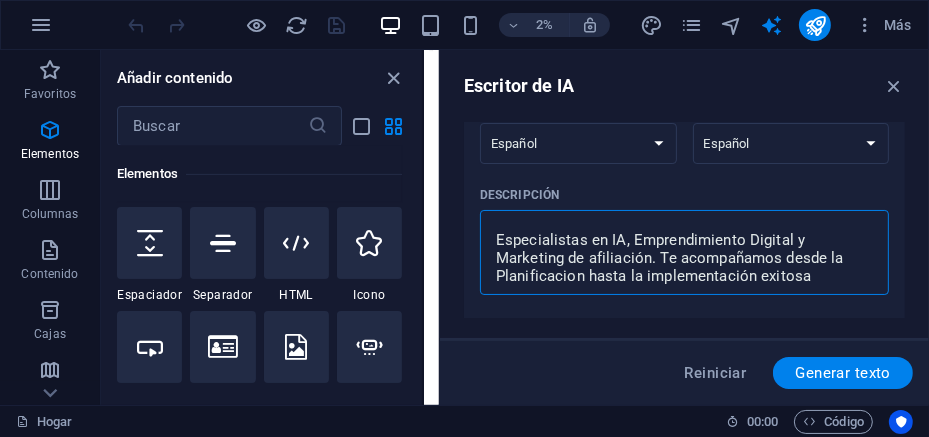 click on "IA Emprendimiento Digital.
Consultoría Digital Especializada
Transformamos tu visión Digital en realidad
Especialistas en IA, Emprendimiento Digital y Marketing de afiliación. Te acompañamos desde la Planificacion hasta la implementación exitosa" at bounding box center [684, 252] 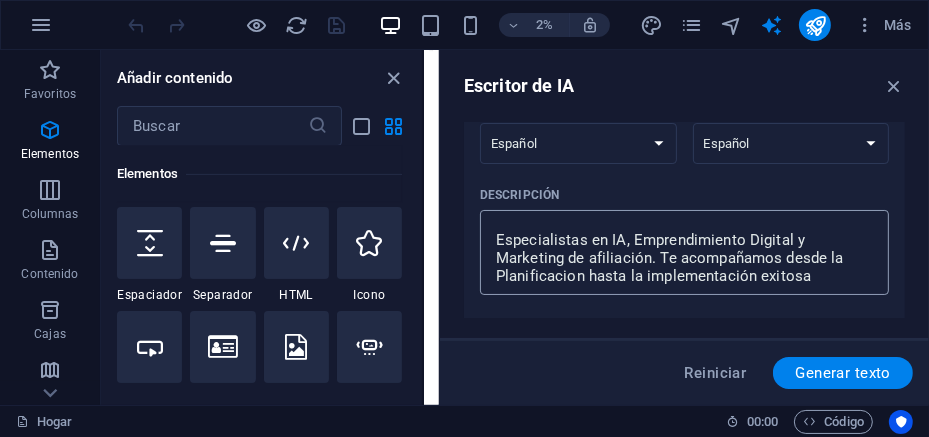 click on "IA Emprendimiento Digital.
Consultoría Digital Especializada
Transformamos tu visión Digital en realidad
Especialistas en IA, Emprendimiento Digital y Marketing de afiliación. Te acompañamos desde la implementación exitosa
x ​" at bounding box center [684, 252] 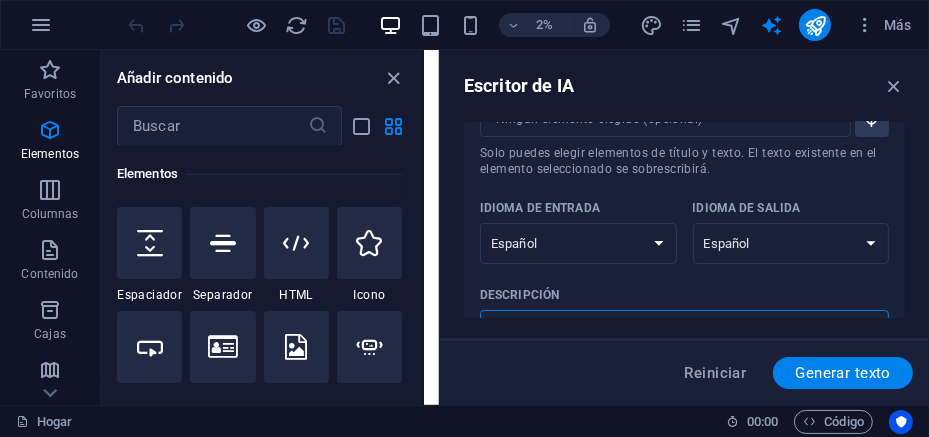 scroll, scrollTop: 300, scrollLeft: 0, axis: vertical 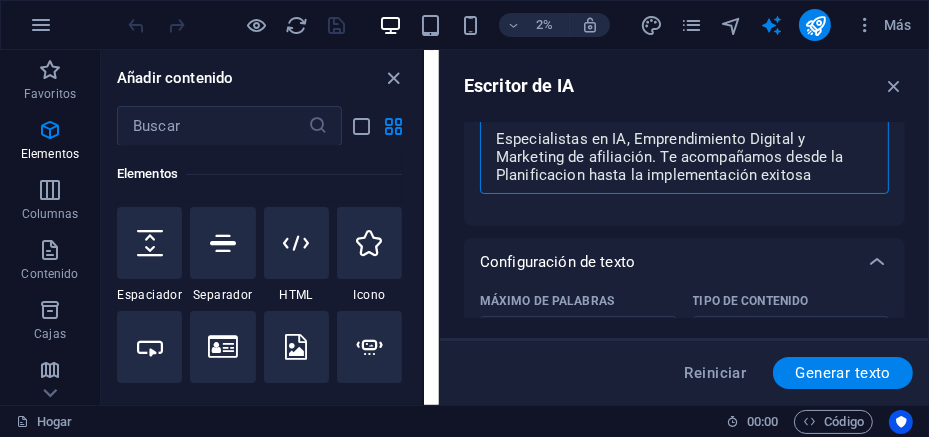 click on "IA Emprendimiento Digital.
Consultoría Digital Especializada
Transformamos tu visión Digital en realidad
Especialistas en IA, Emprendimiento Digital y Marketing de afiliación. Te acompañamos desde la Planificacion hasta la implementación exitosa" at bounding box center [684, 151] 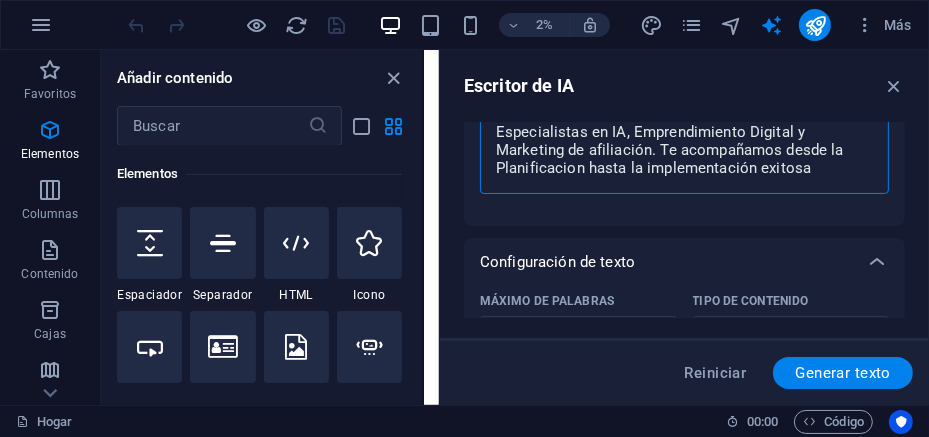 scroll, scrollTop: 300, scrollLeft: 0, axis: vertical 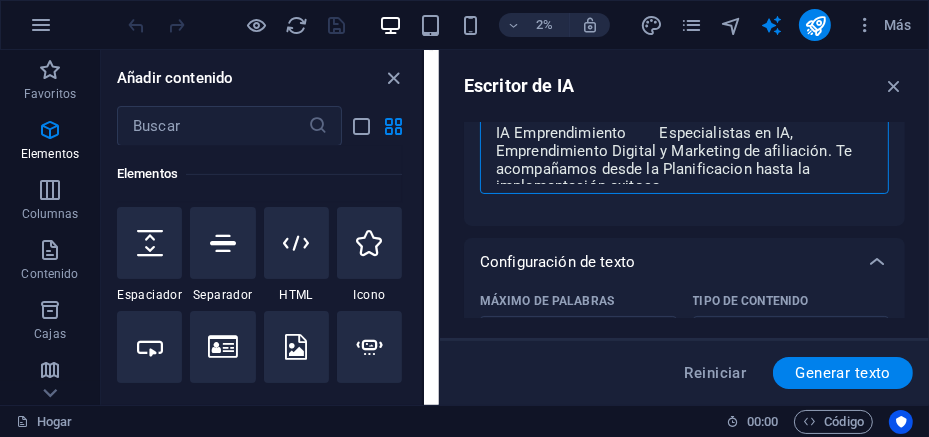 drag, startPoint x: 809, startPoint y: 162, endPoint x: 819, endPoint y: 170, distance: 12.806249 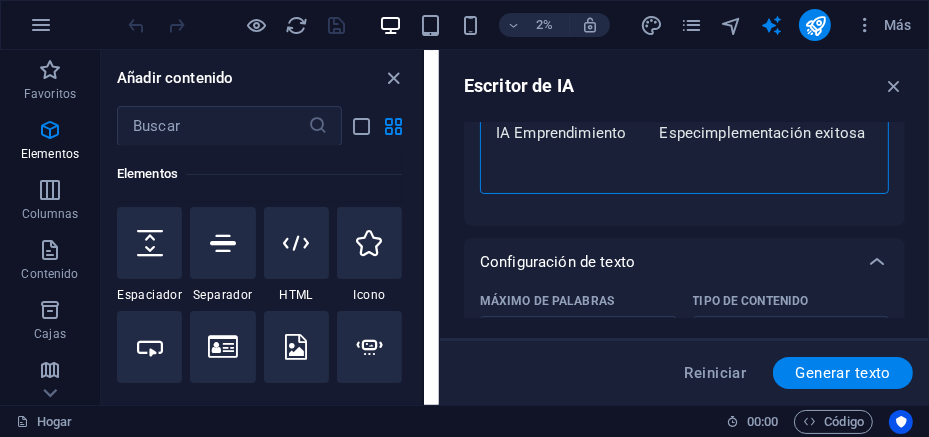 scroll, scrollTop: 0, scrollLeft: 0, axis: both 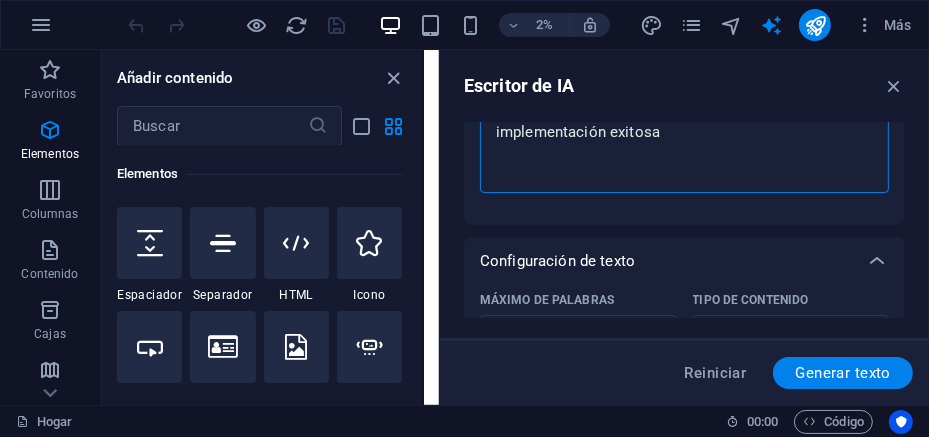 click on "implementación exitosa" at bounding box center [684, 150] 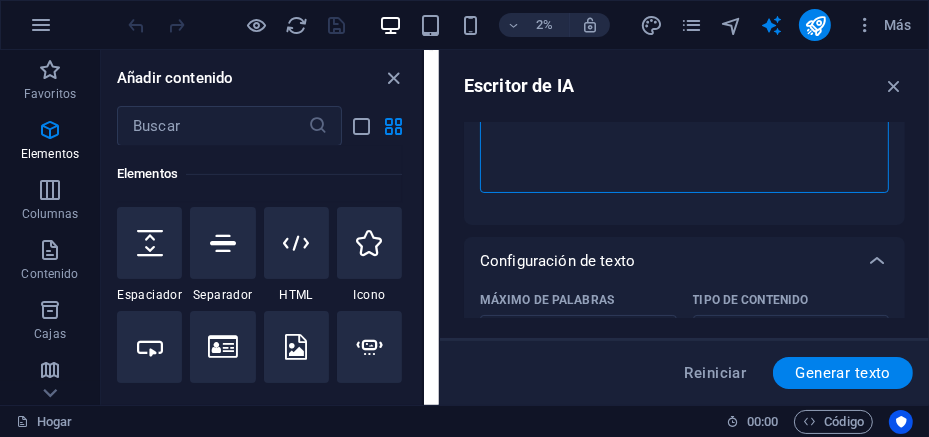click on "Descripción
x ​" at bounding box center (684, 150) 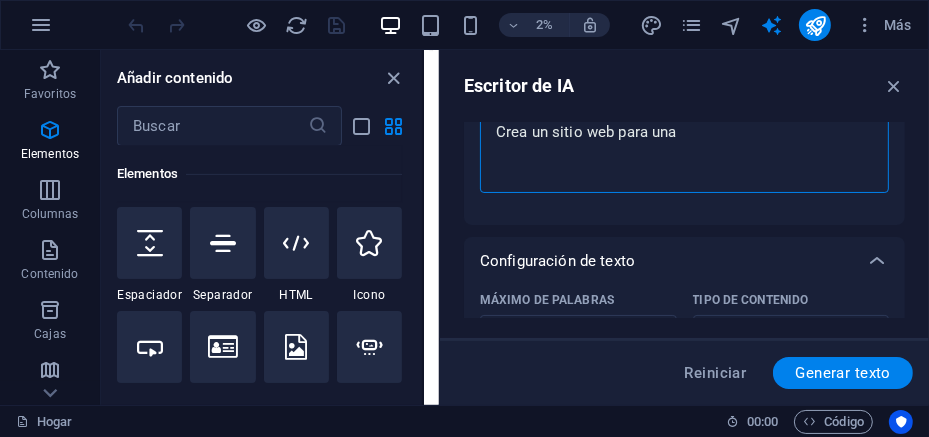 click on "Crea un sitio web para una" at bounding box center [684, 150] 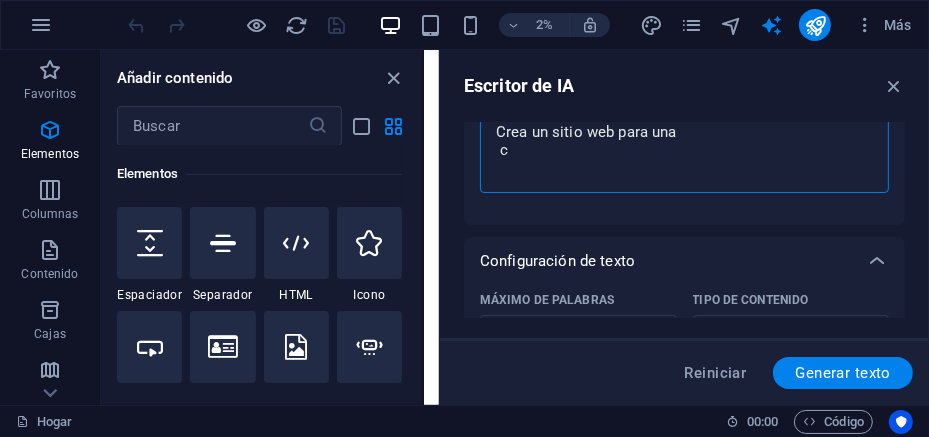click on "Crea un sitio web para una
c" at bounding box center [684, 150] 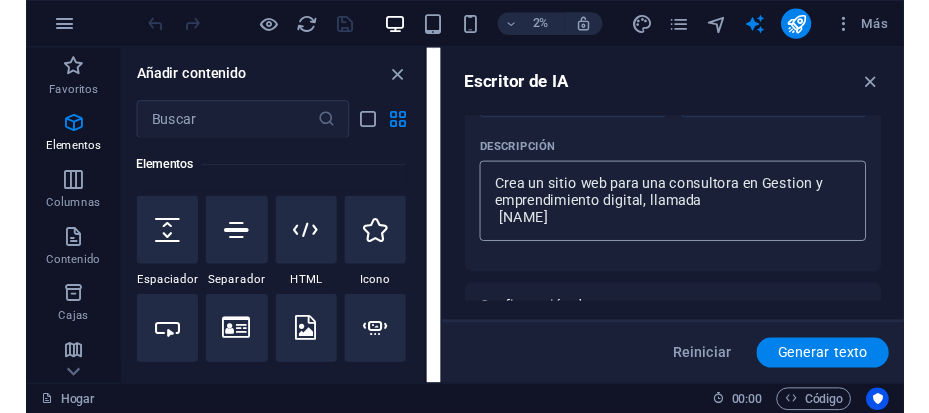 scroll, scrollTop: 218, scrollLeft: 0, axis: vertical 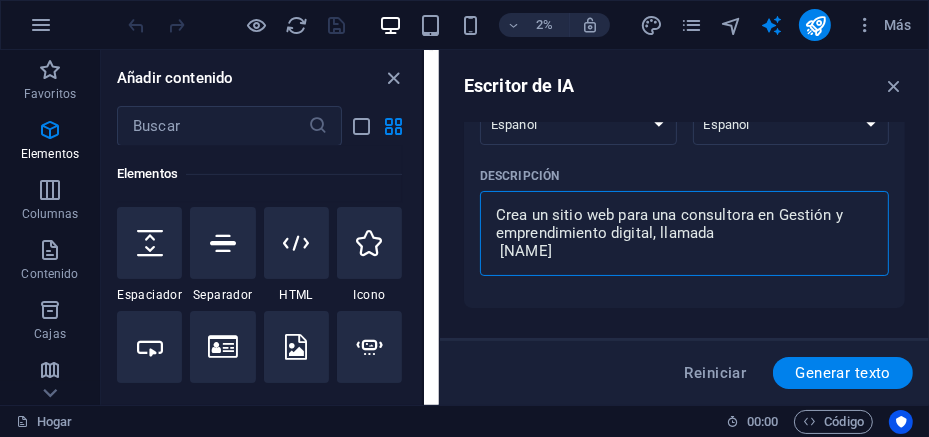 click on "Crea un sitio web para una consultora en Gestión y emprendimiento digital, llamada
[NAME]" at bounding box center (684, 233) 